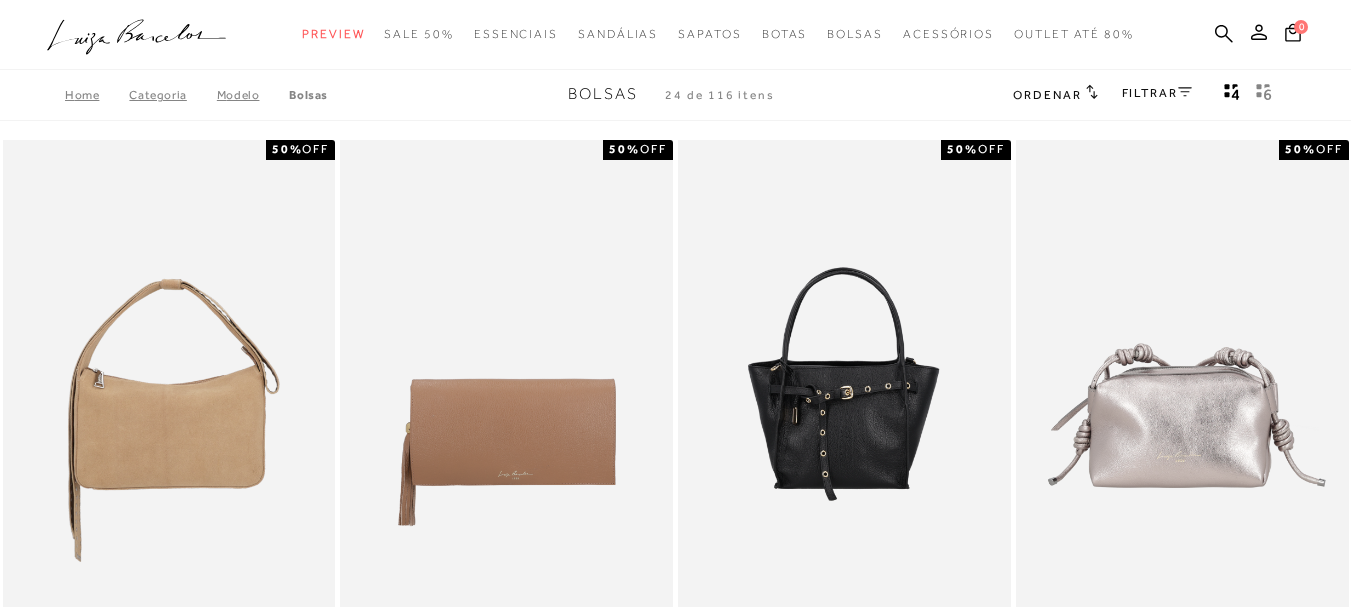 scroll, scrollTop: 0, scrollLeft: 0, axis: both 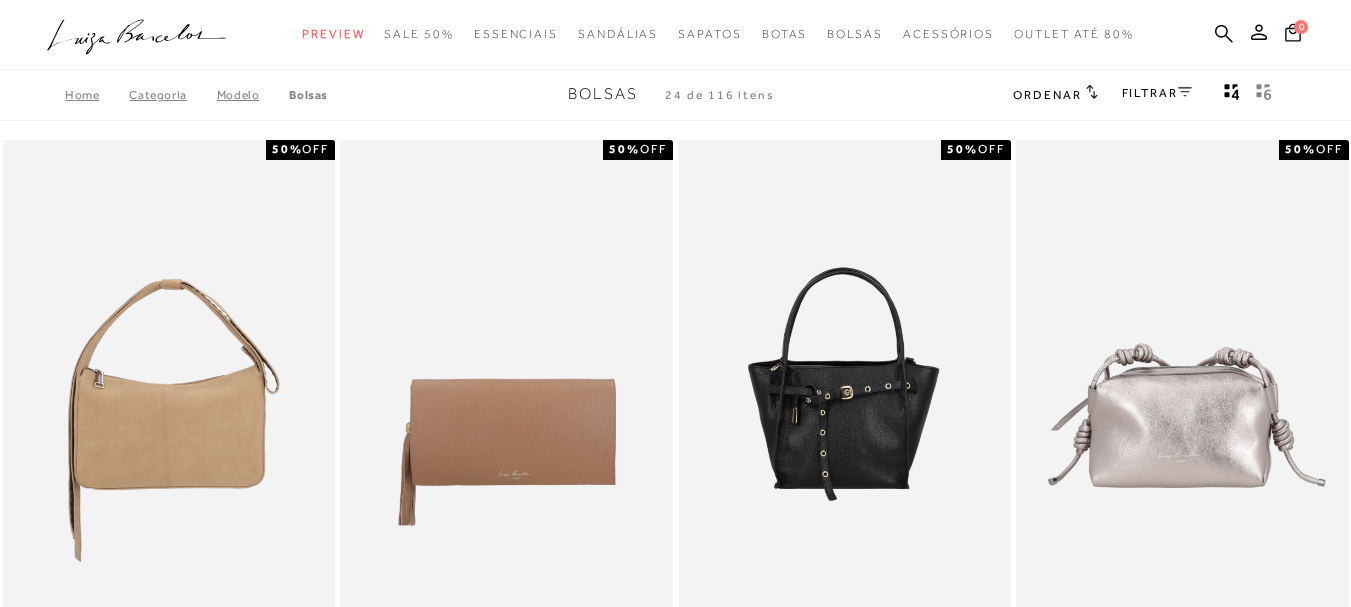 click on "Ordenar" at bounding box center (1047, 95) 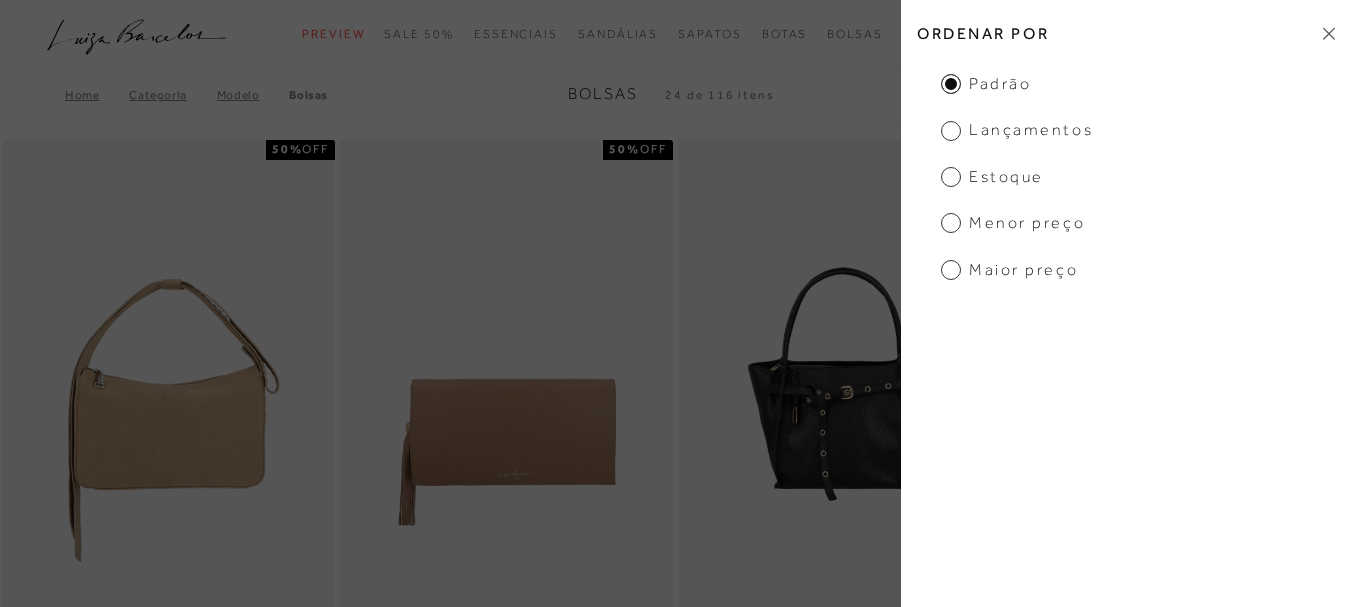 click on "Menor preço" at bounding box center [1013, 223] 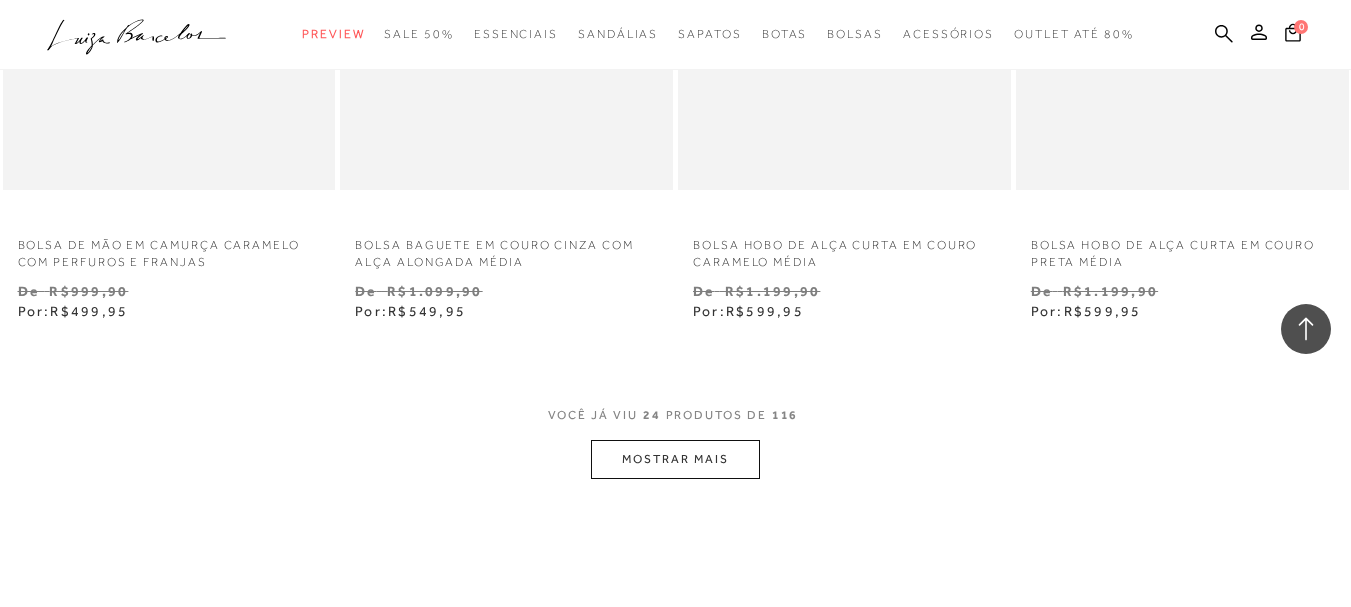 scroll, scrollTop: 3000, scrollLeft: 0, axis: vertical 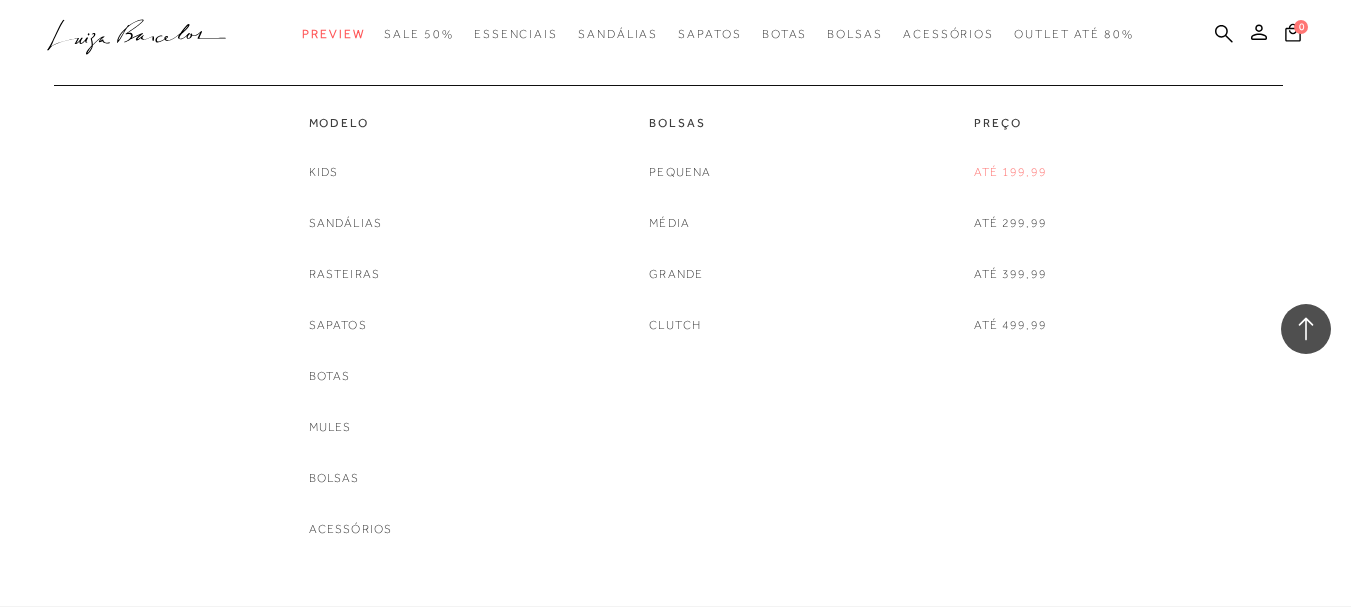 click on "Até 199,99" at bounding box center (1010, 172) 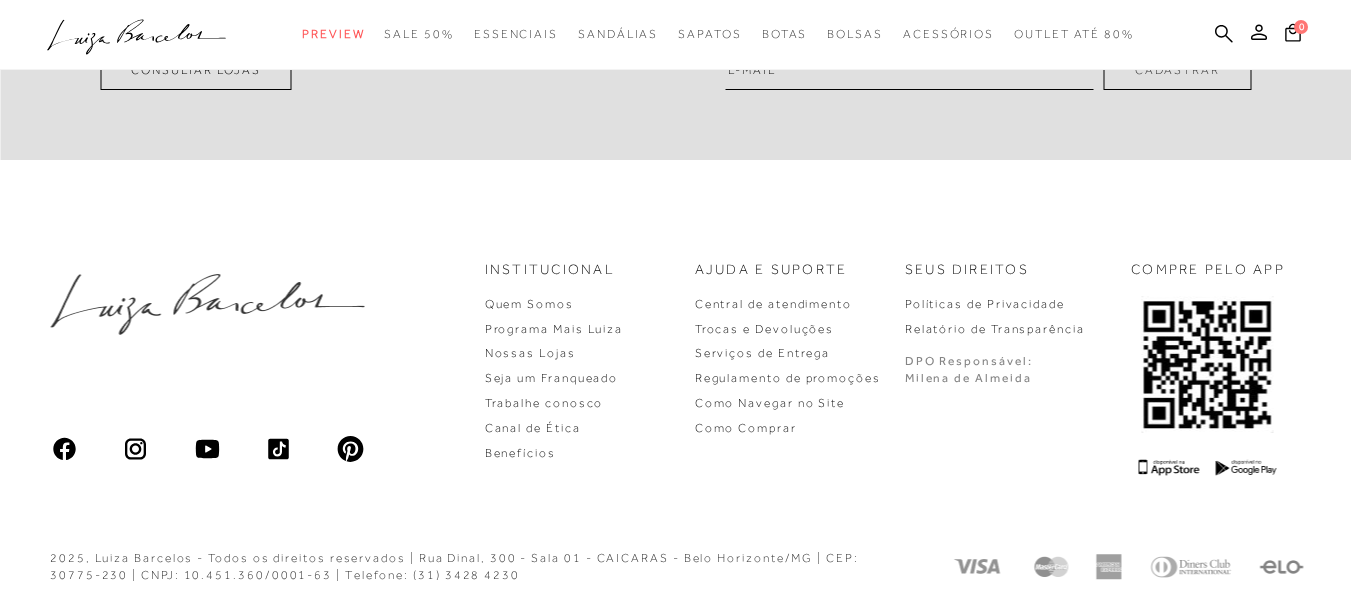 scroll, scrollTop: 0, scrollLeft: 0, axis: both 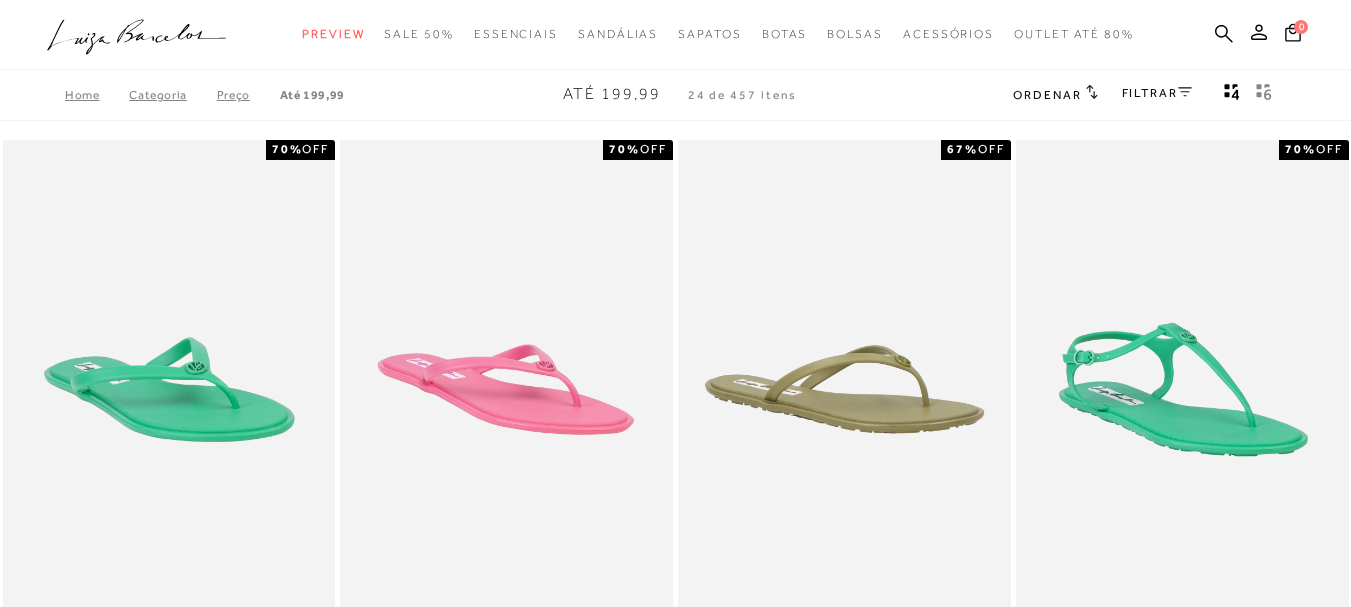 click on "FILTRAR" at bounding box center [1157, 93] 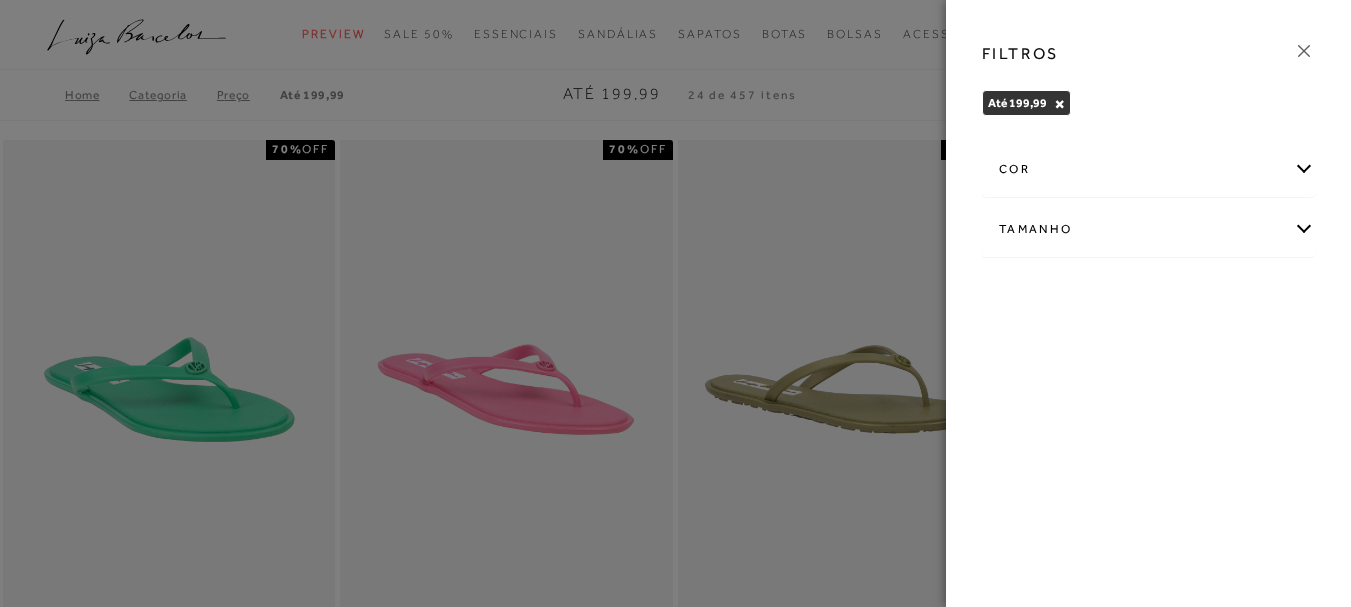 click on "Tamanho" at bounding box center (1148, 229) 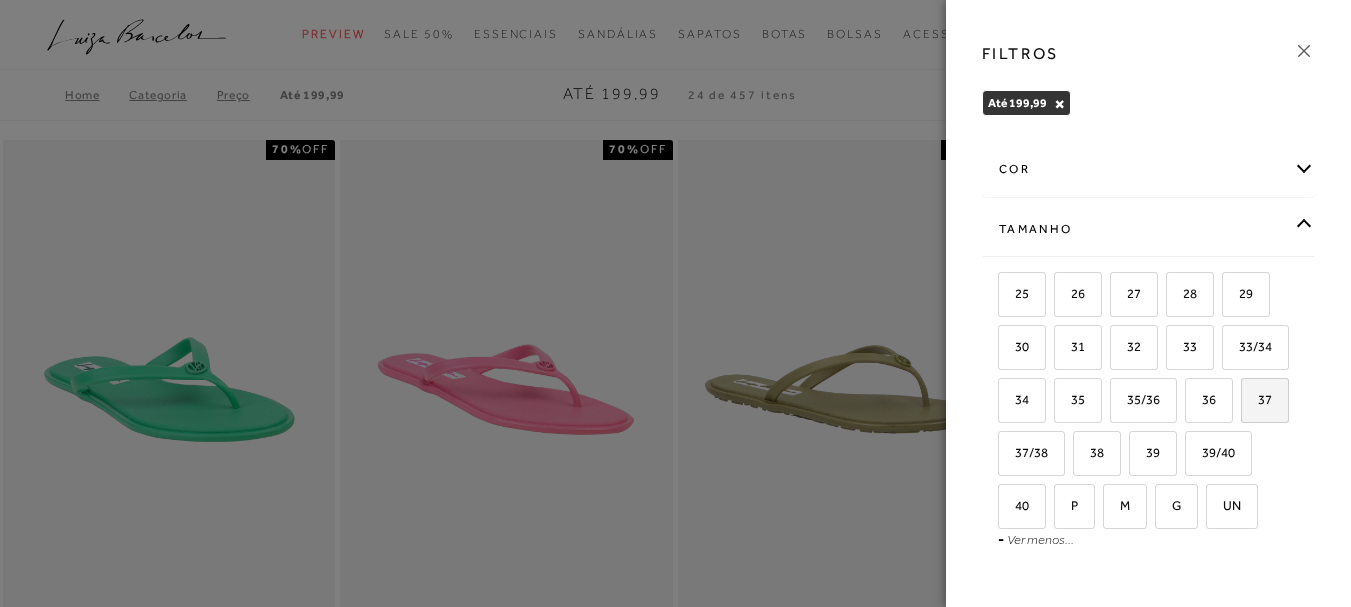 click on "37" at bounding box center (1265, 400) 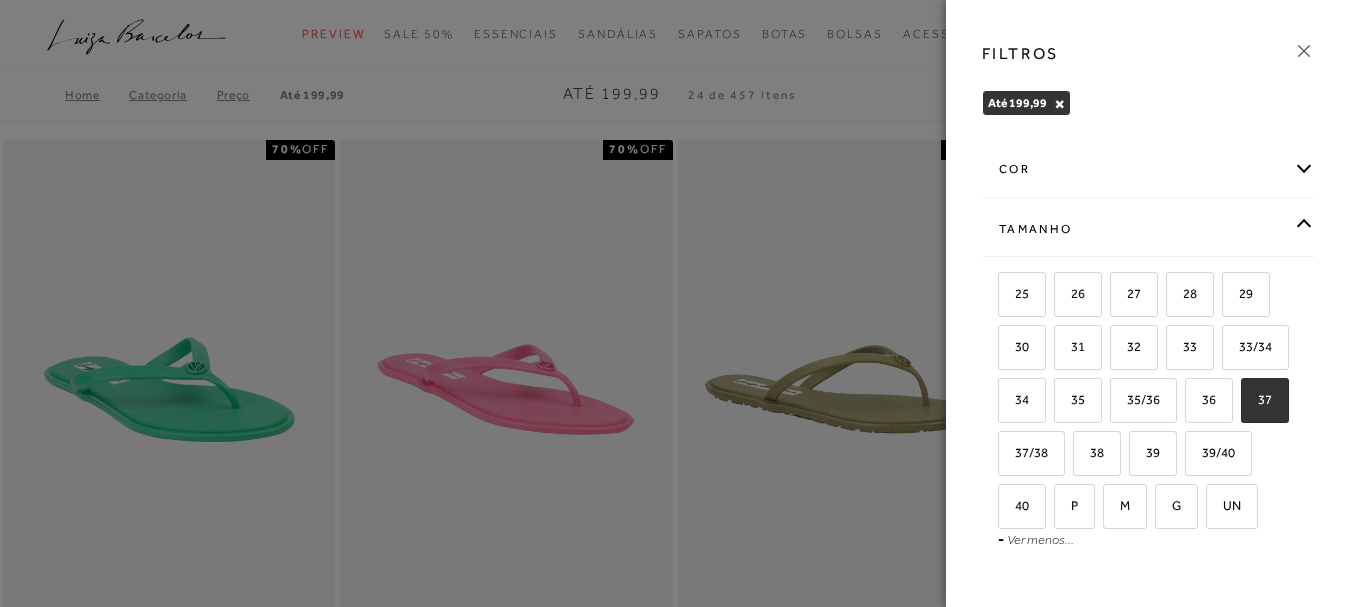 checkbox on "true" 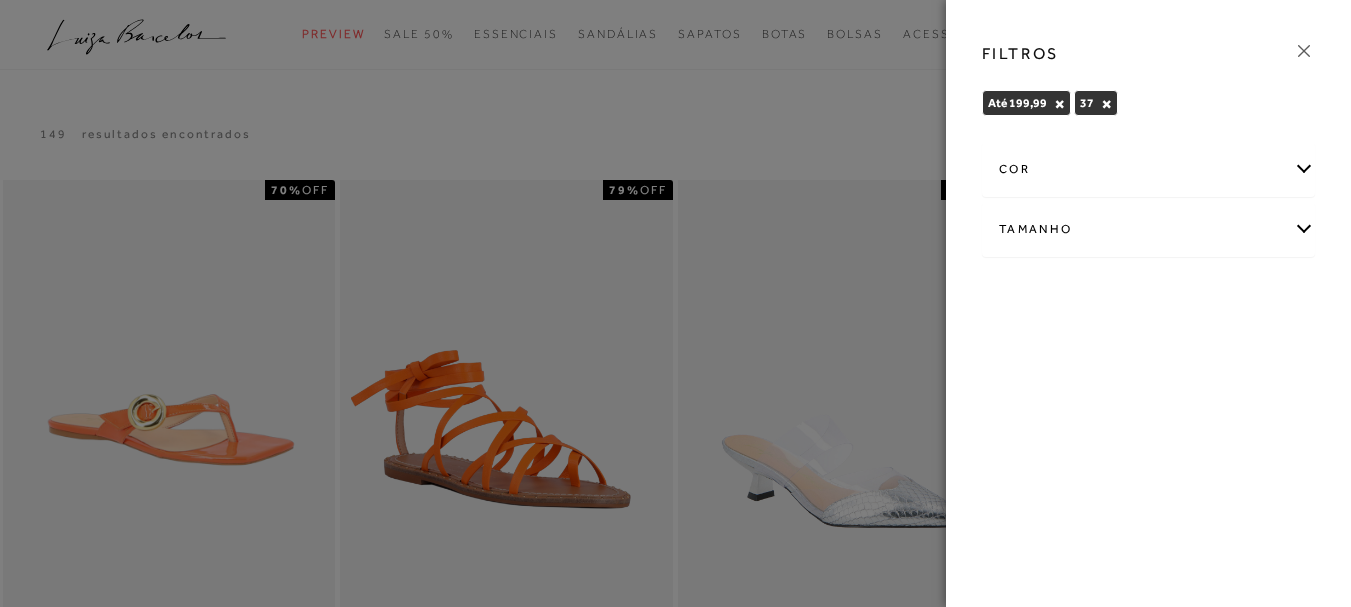 click at bounding box center (675, 303) 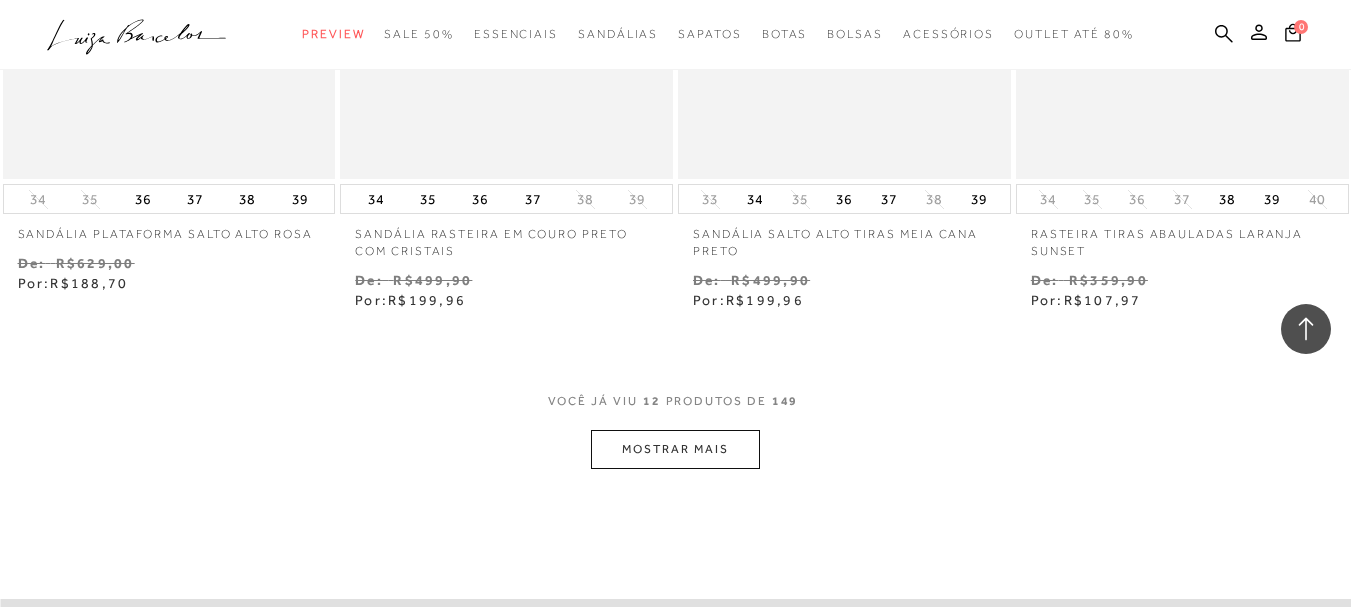 scroll, scrollTop: 1900, scrollLeft: 0, axis: vertical 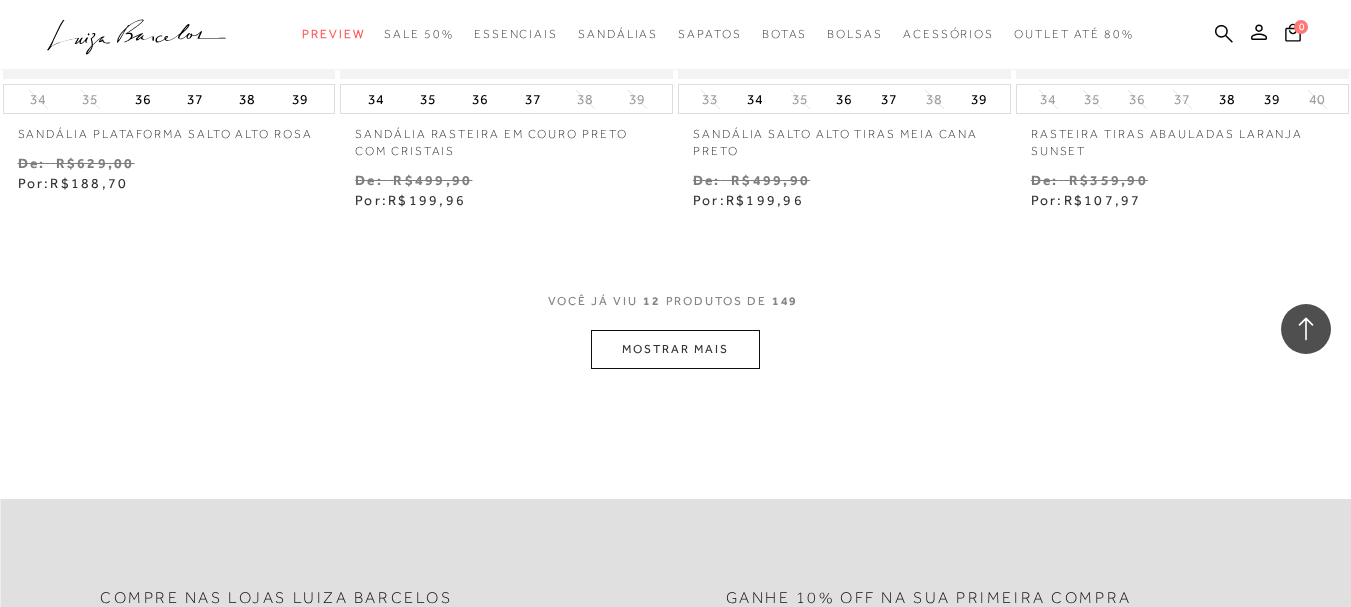 click on "MOSTRAR MAIS" at bounding box center [675, 349] 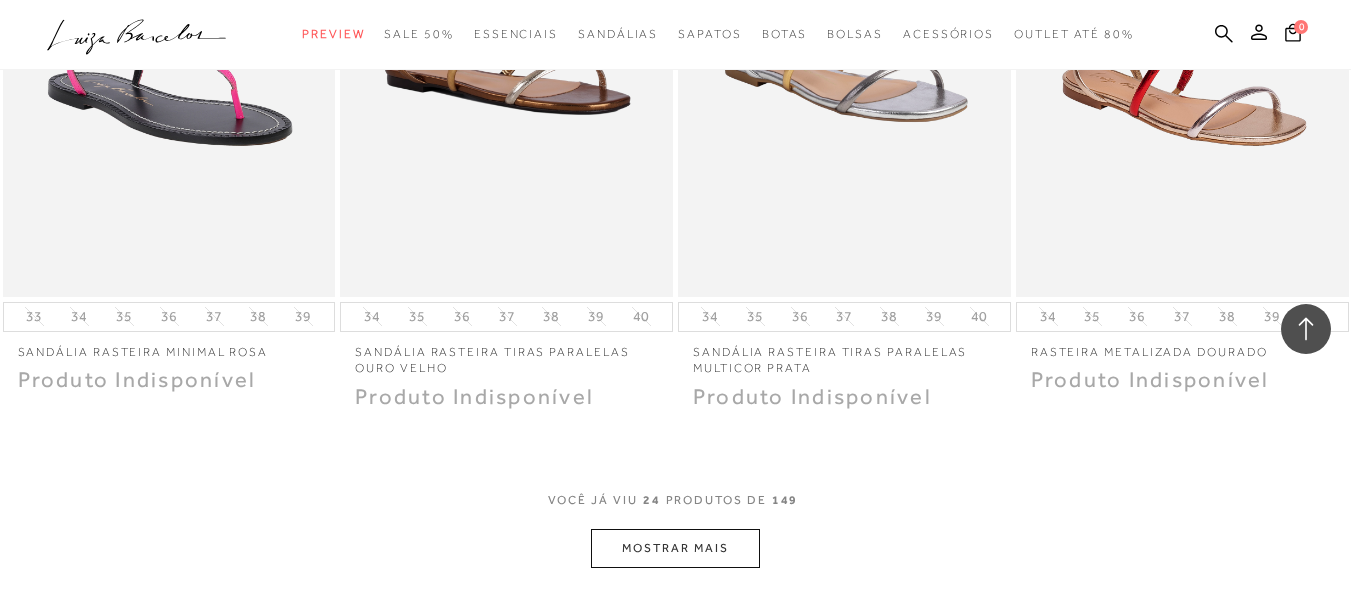 scroll, scrollTop: 3700, scrollLeft: 0, axis: vertical 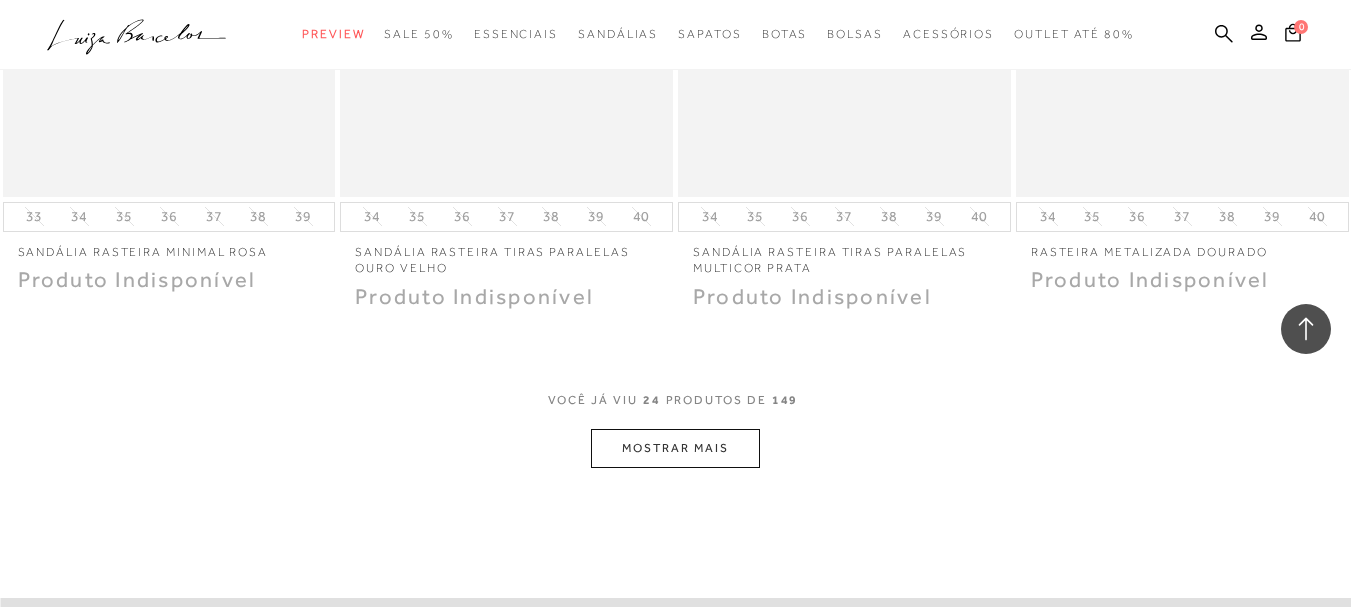 click on "MOSTRAR MAIS" at bounding box center (675, 448) 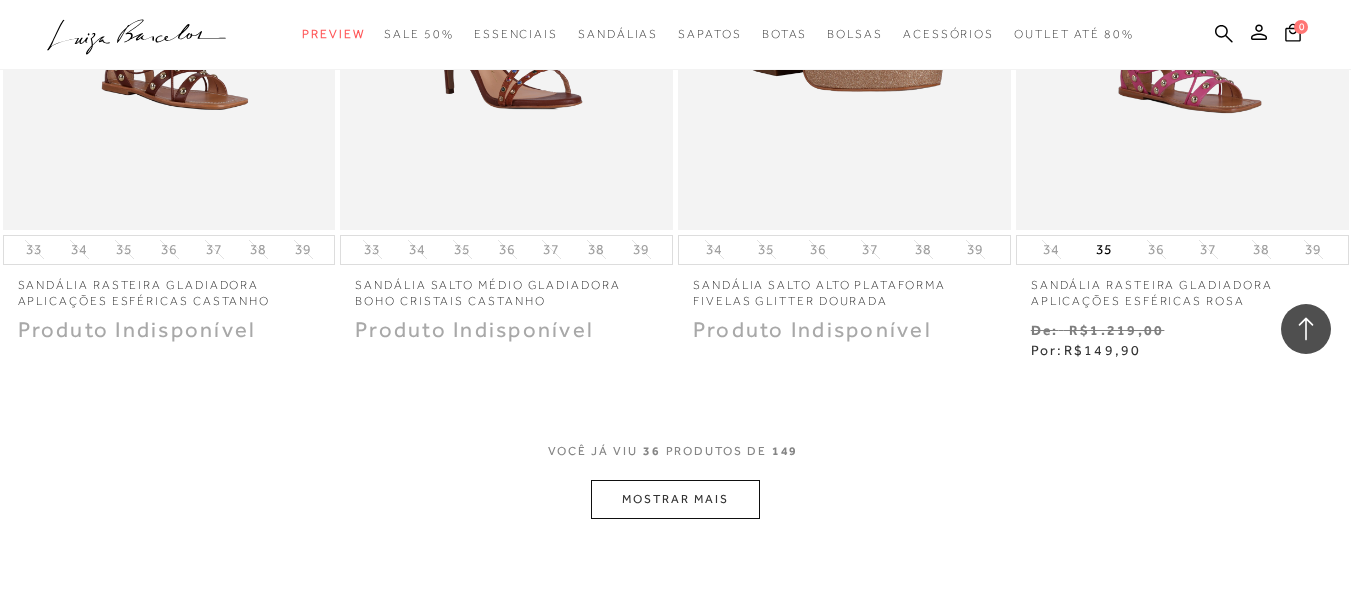 scroll, scrollTop: 5700, scrollLeft: 0, axis: vertical 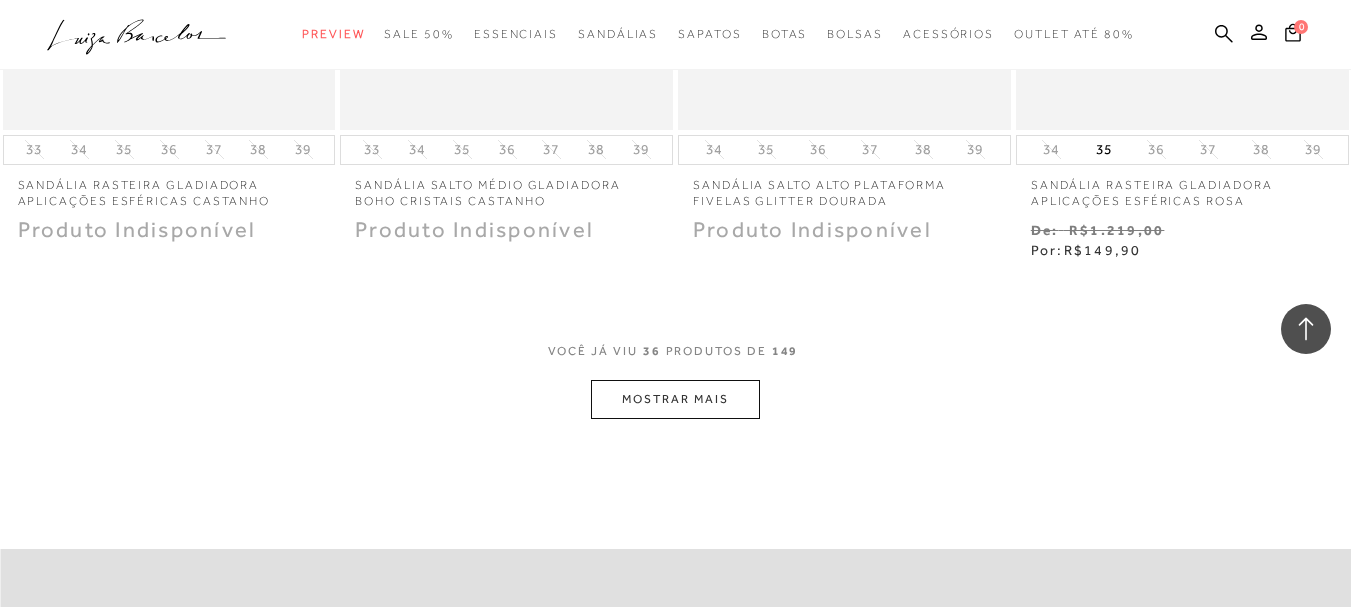 click on "MOSTRAR MAIS" at bounding box center [675, 399] 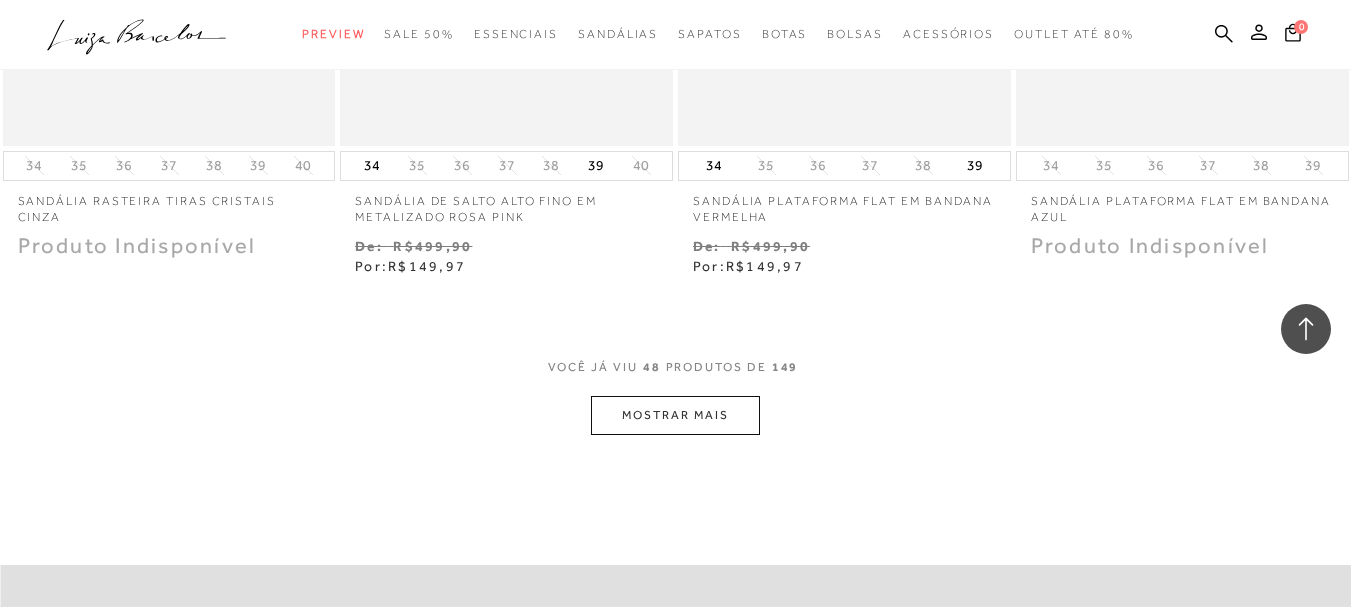 scroll, scrollTop: 7700, scrollLeft: 0, axis: vertical 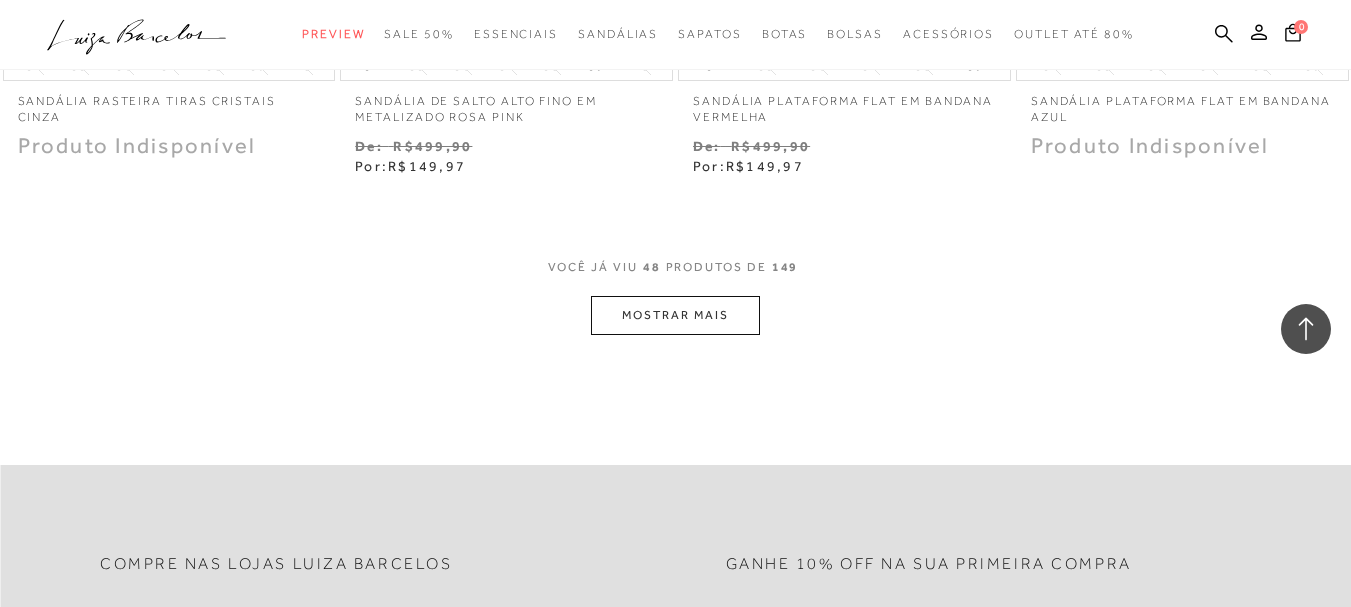 click on "MOSTRAR MAIS" at bounding box center (675, 315) 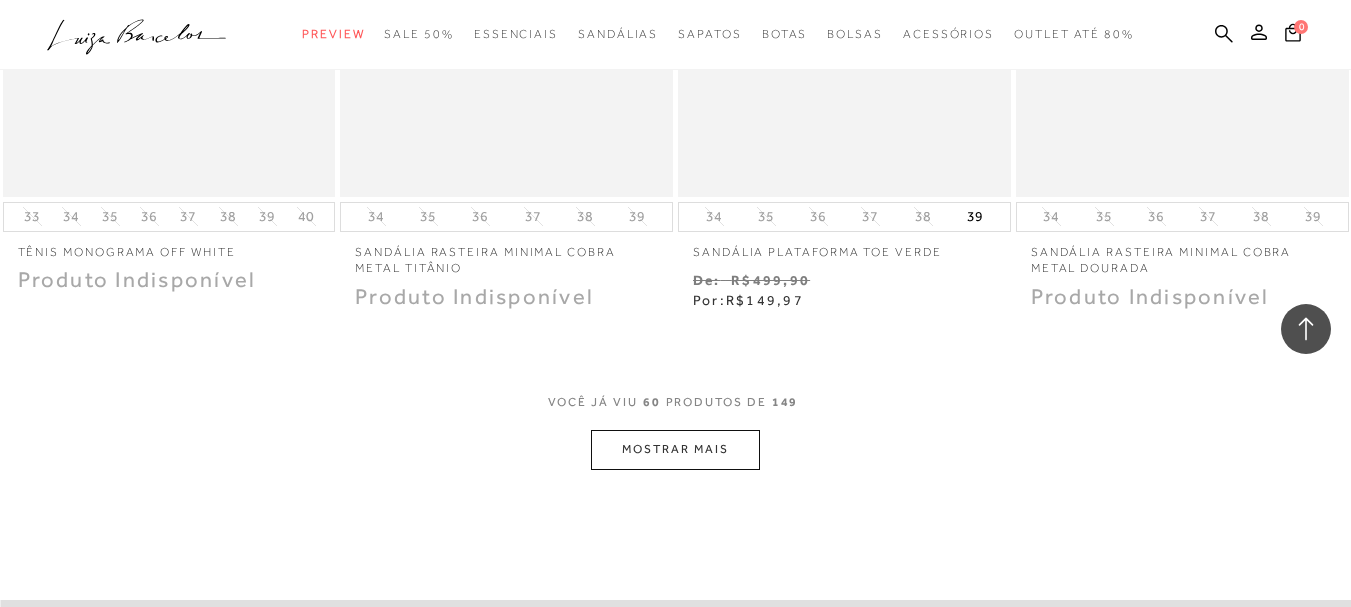 scroll, scrollTop: 9600, scrollLeft: 0, axis: vertical 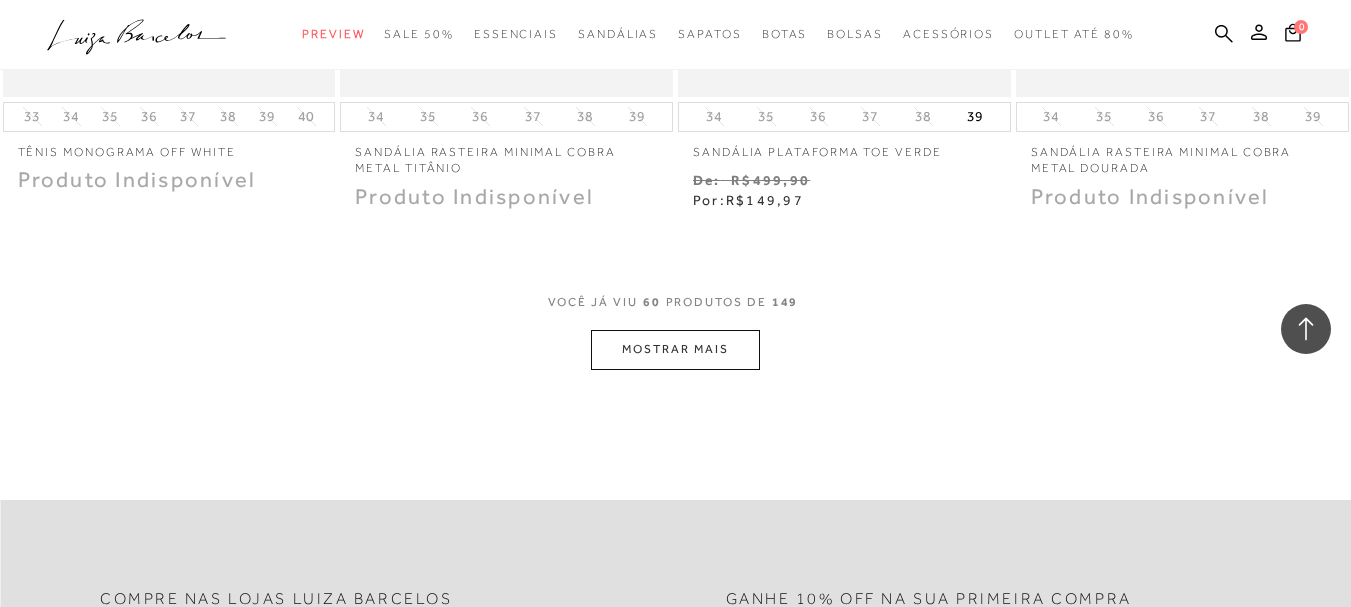 click on "MOSTRAR MAIS" at bounding box center (675, 349) 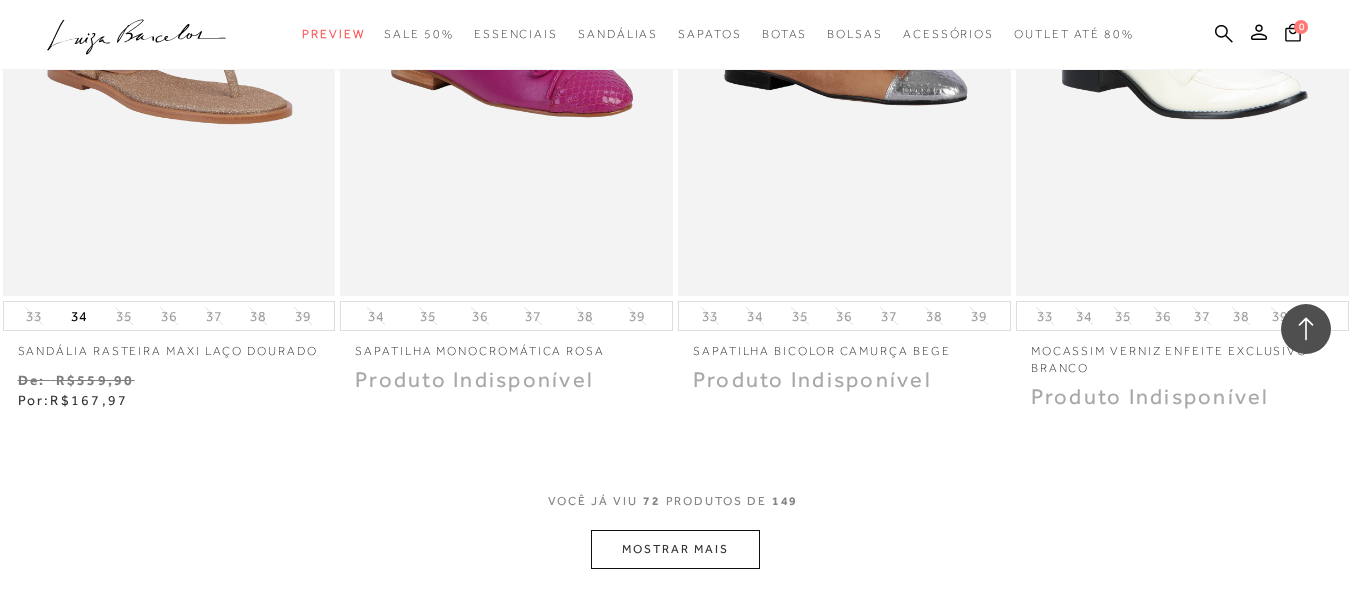 scroll, scrollTop: 11400, scrollLeft: 0, axis: vertical 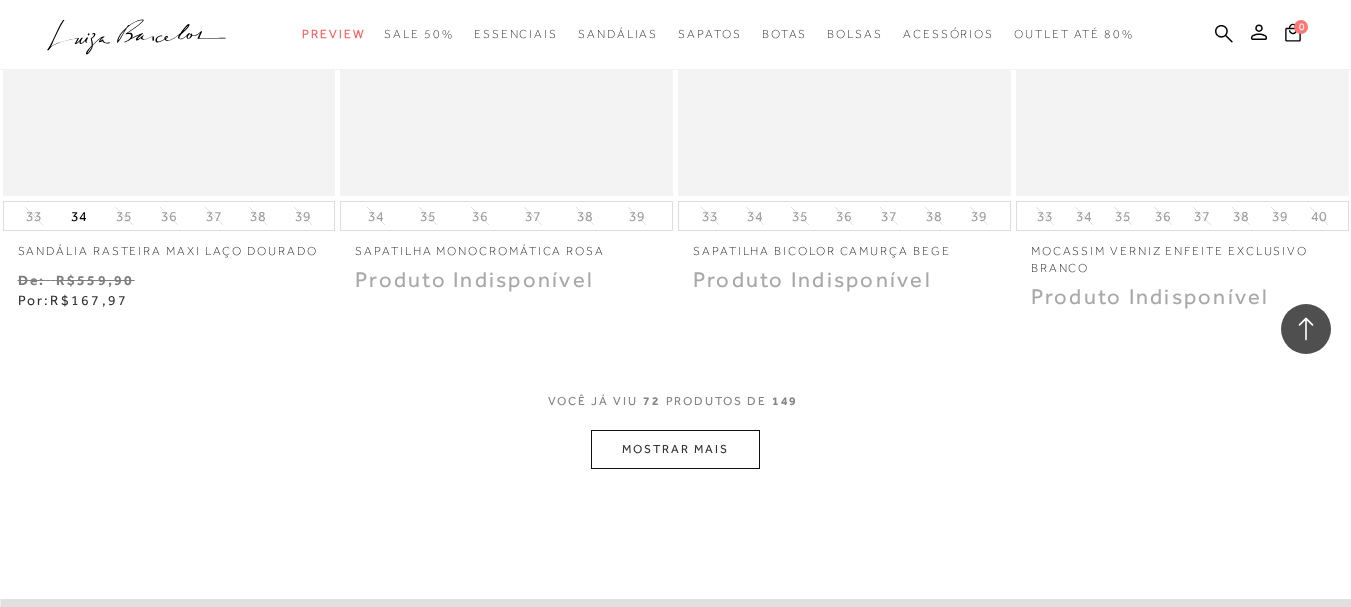 click on "MOSTRAR MAIS" at bounding box center (675, 449) 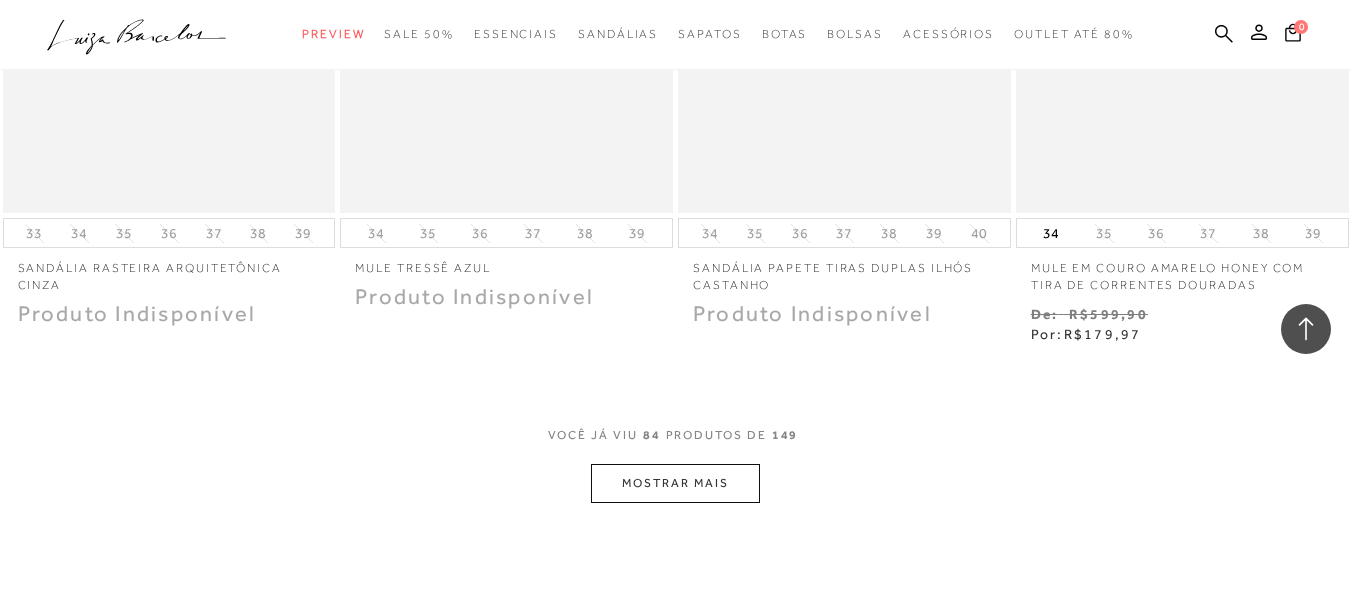 scroll, scrollTop: 13400, scrollLeft: 0, axis: vertical 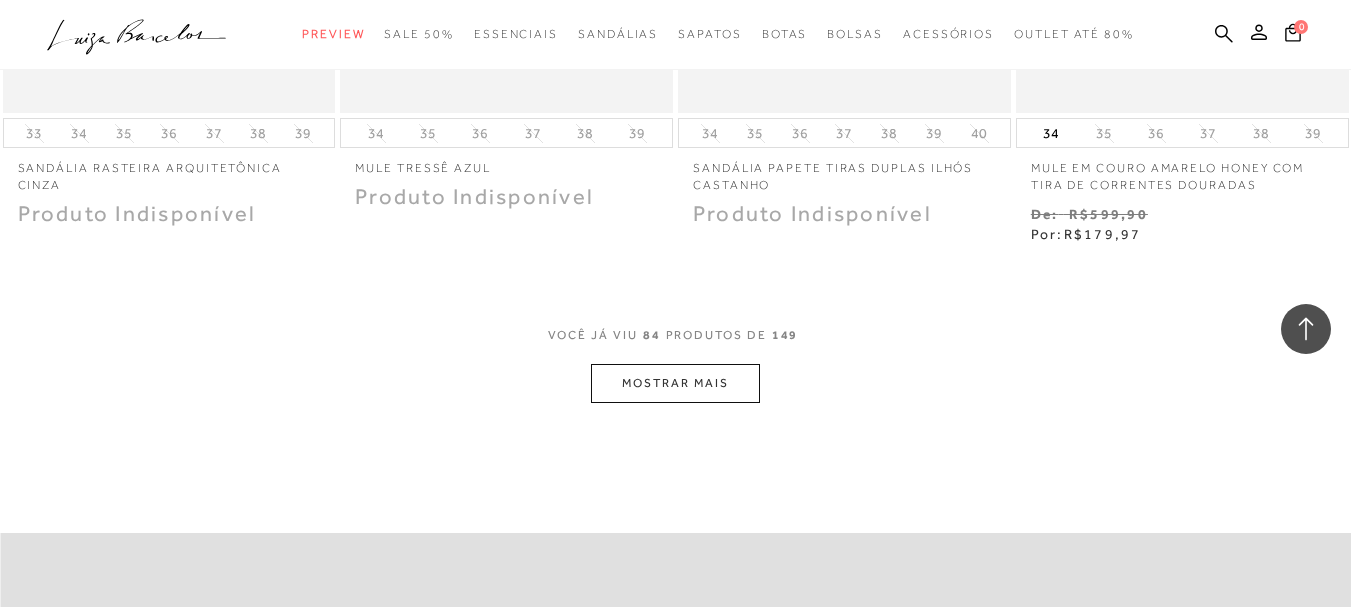 click on "MOSTRAR MAIS" at bounding box center (675, 383) 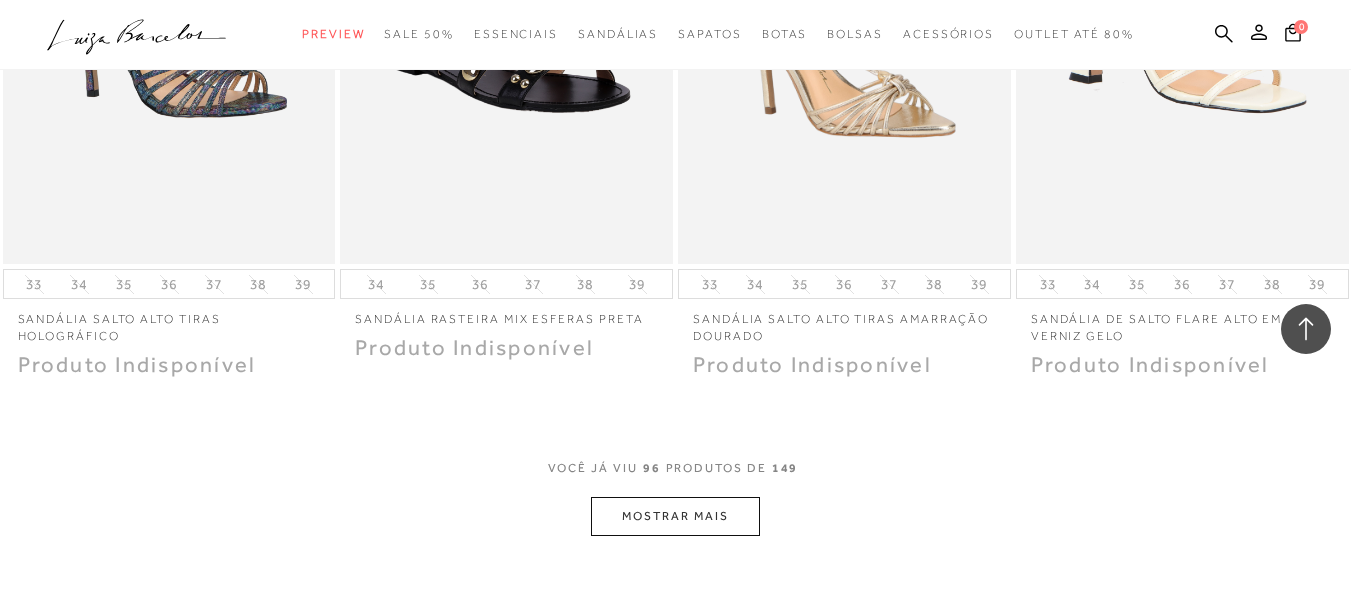 scroll, scrollTop: 15400, scrollLeft: 0, axis: vertical 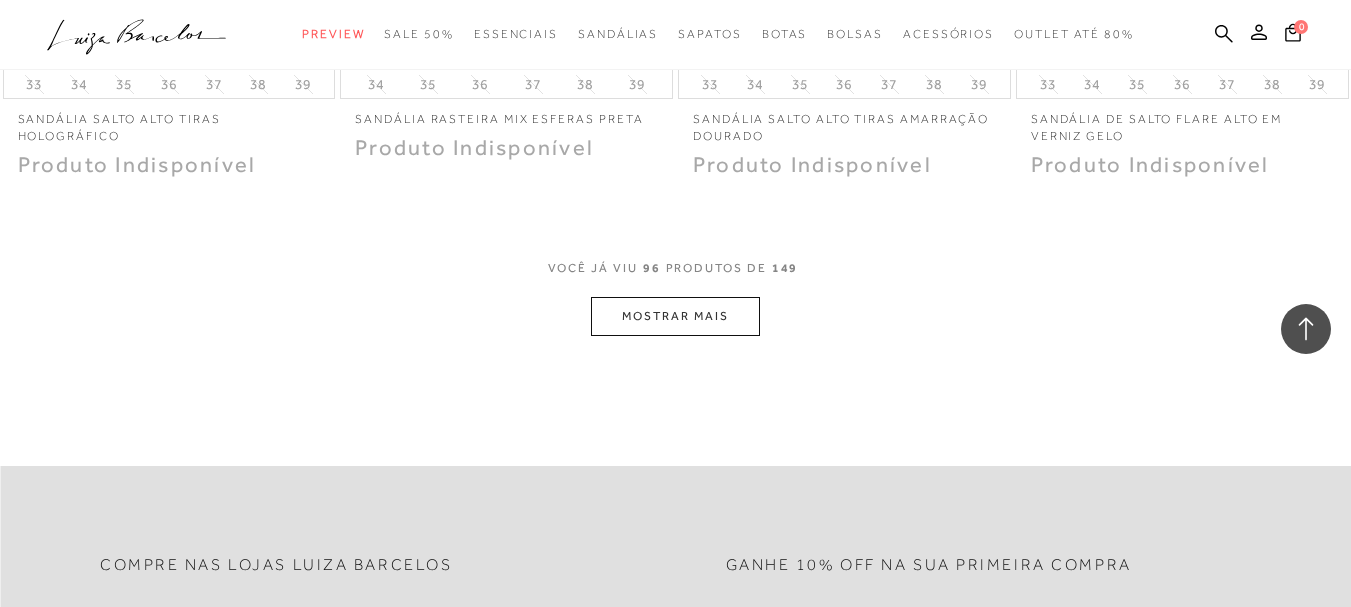 click on "MOSTRAR MAIS" at bounding box center [675, 316] 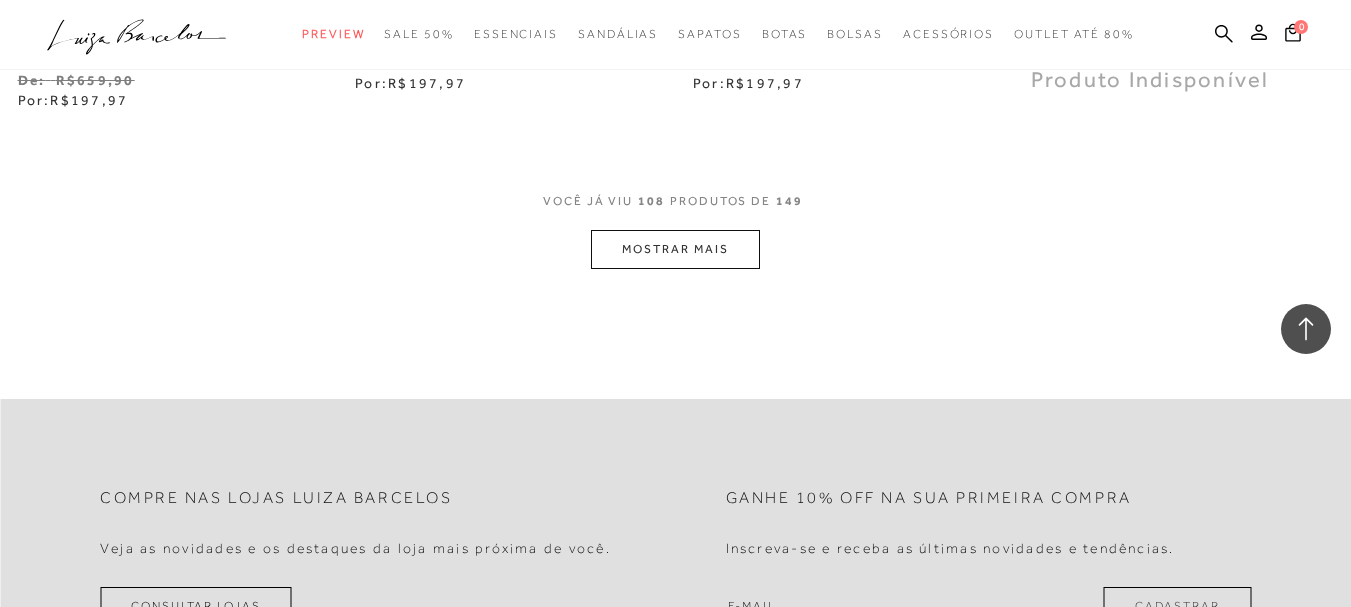 scroll, scrollTop: 17200, scrollLeft: 0, axis: vertical 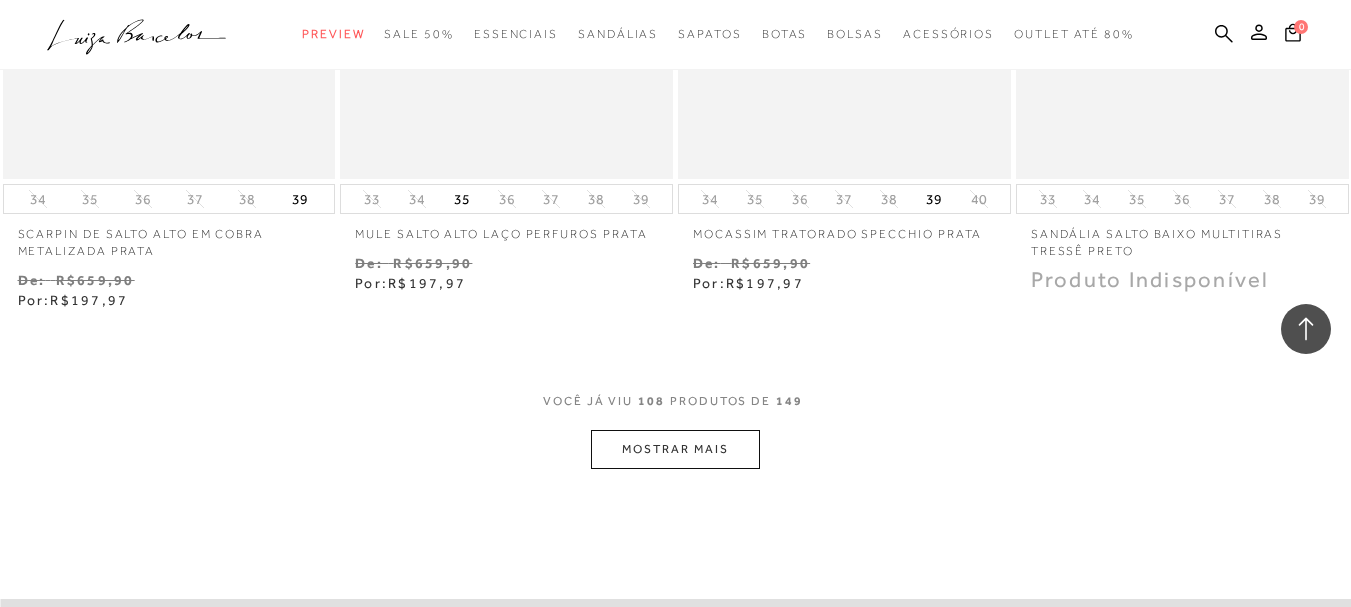 click on "MOSTRAR MAIS" at bounding box center [675, 449] 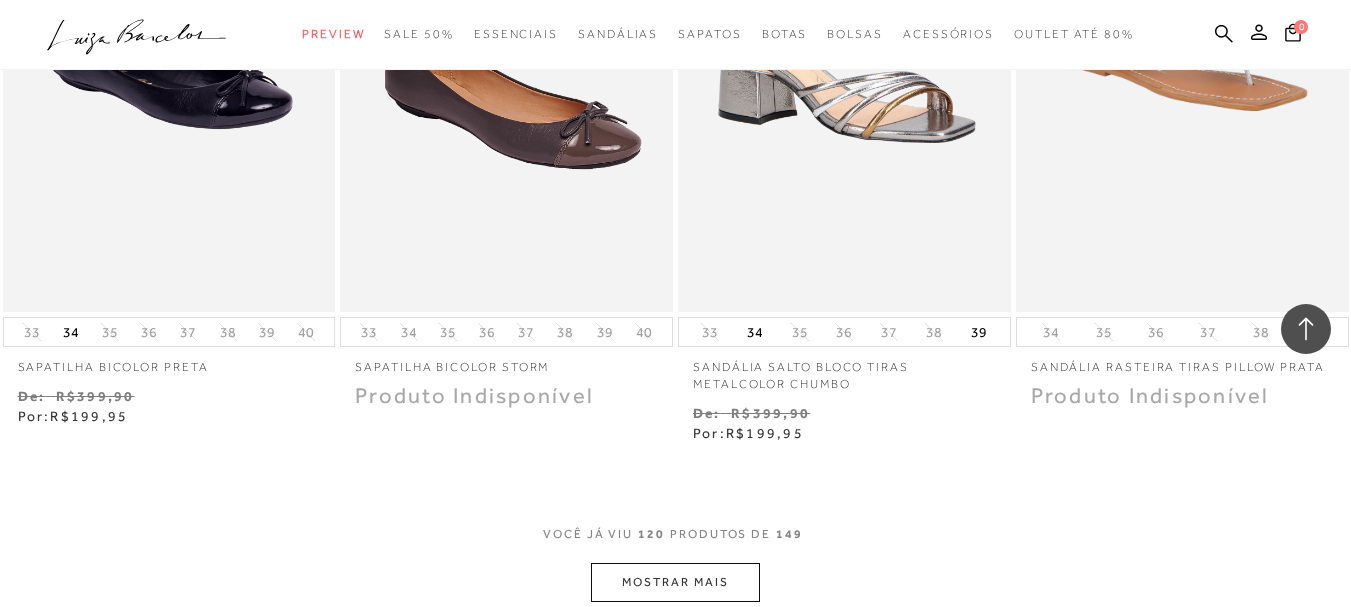 scroll, scrollTop: 19100, scrollLeft: 0, axis: vertical 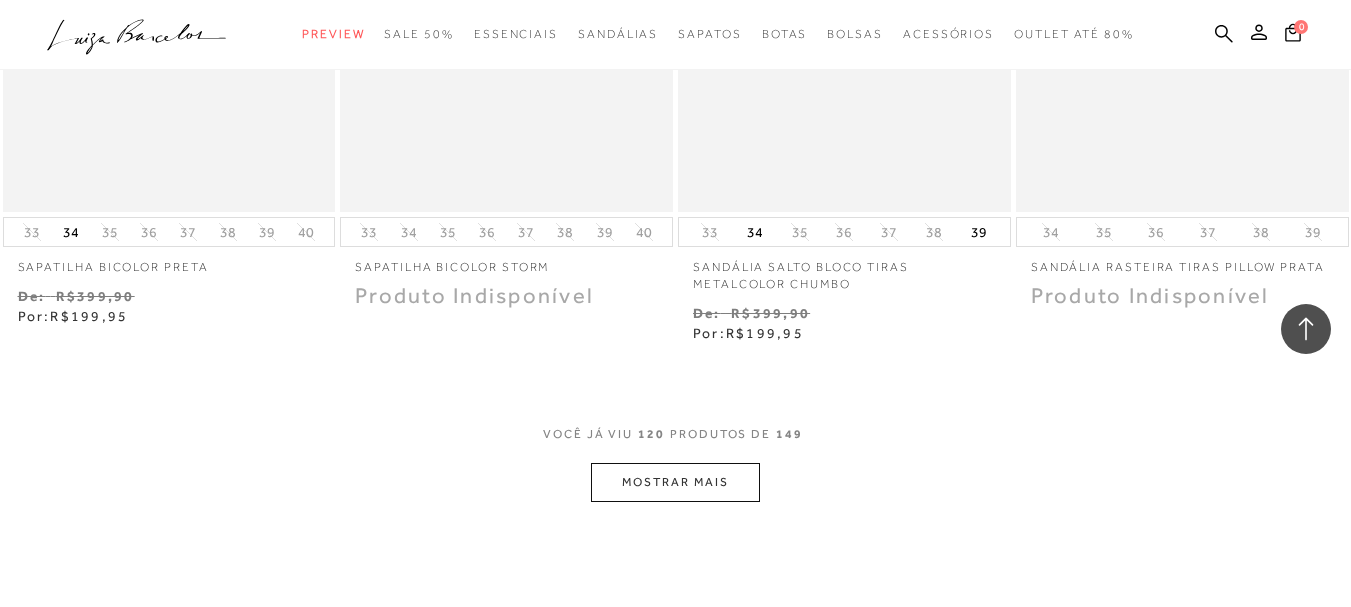 click on "MOSTRAR MAIS" at bounding box center [675, 482] 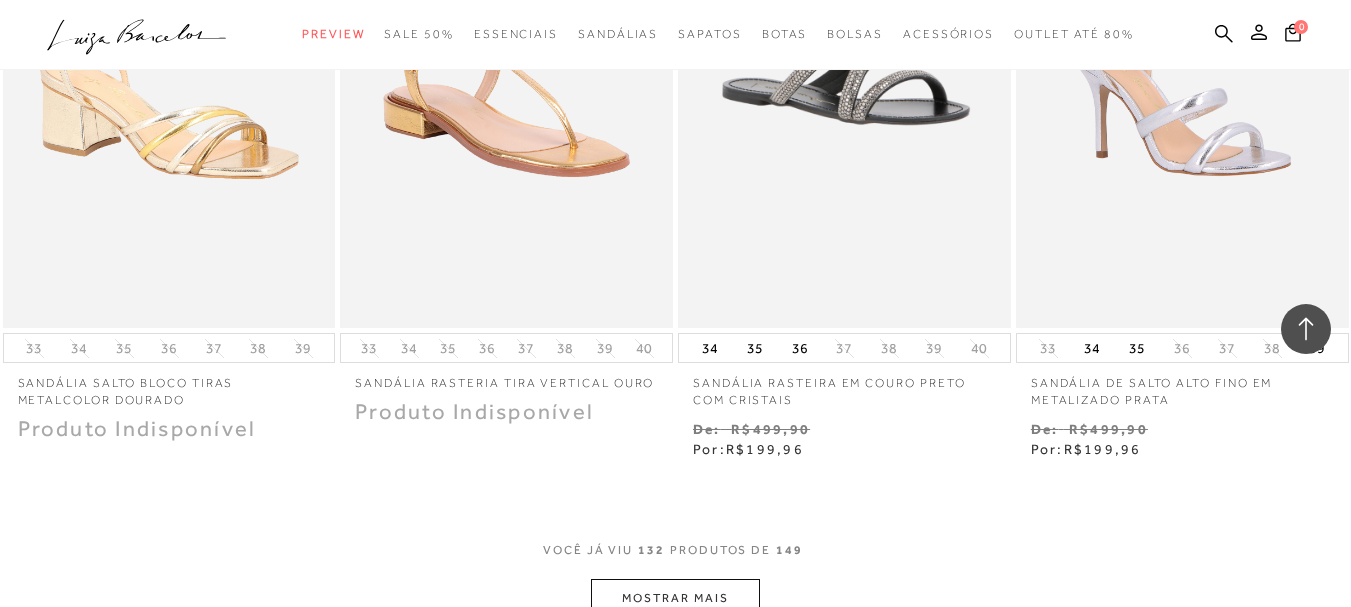 scroll, scrollTop: 21000, scrollLeft: 0, axis: vertical 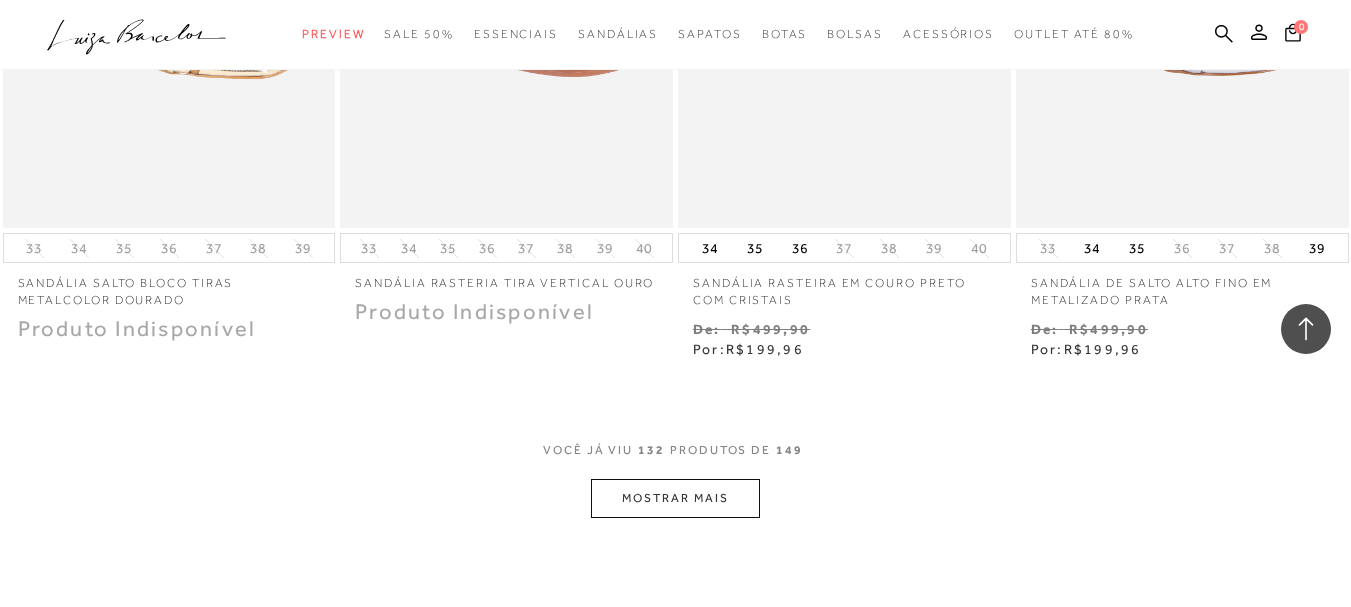 click on "MOSTRAR MAIS" at bounding box center [675, 498] 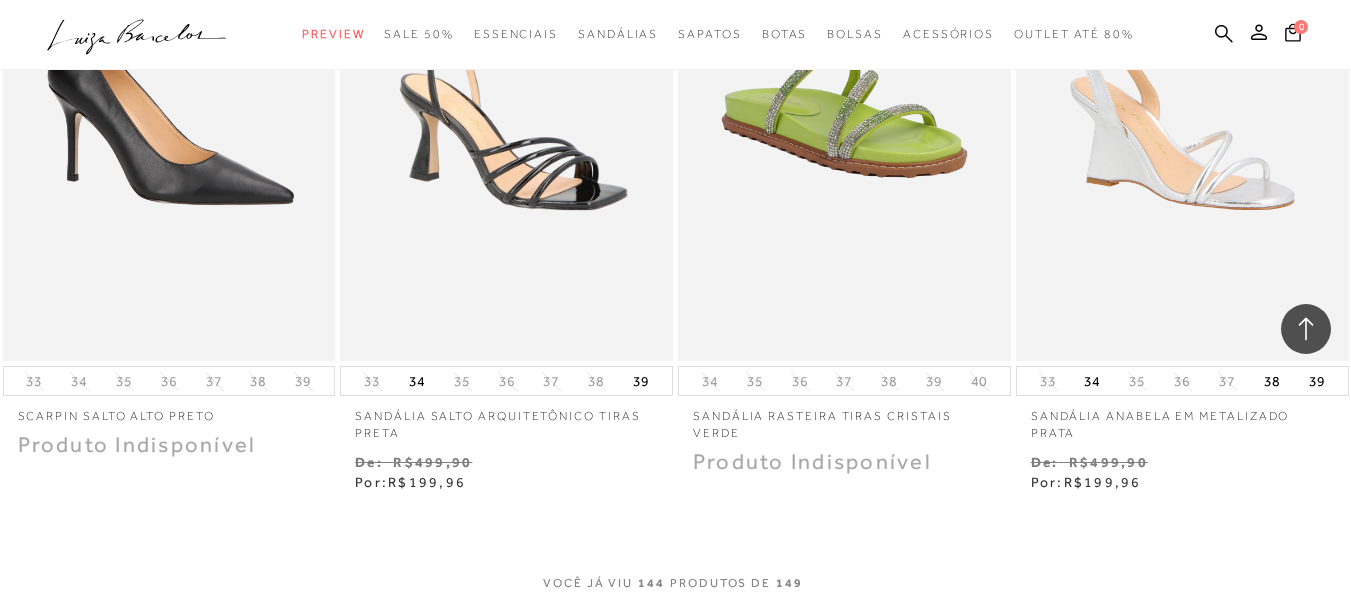 scroll, scrollTop: 22900, scrollLeft: 0, axis: vertical 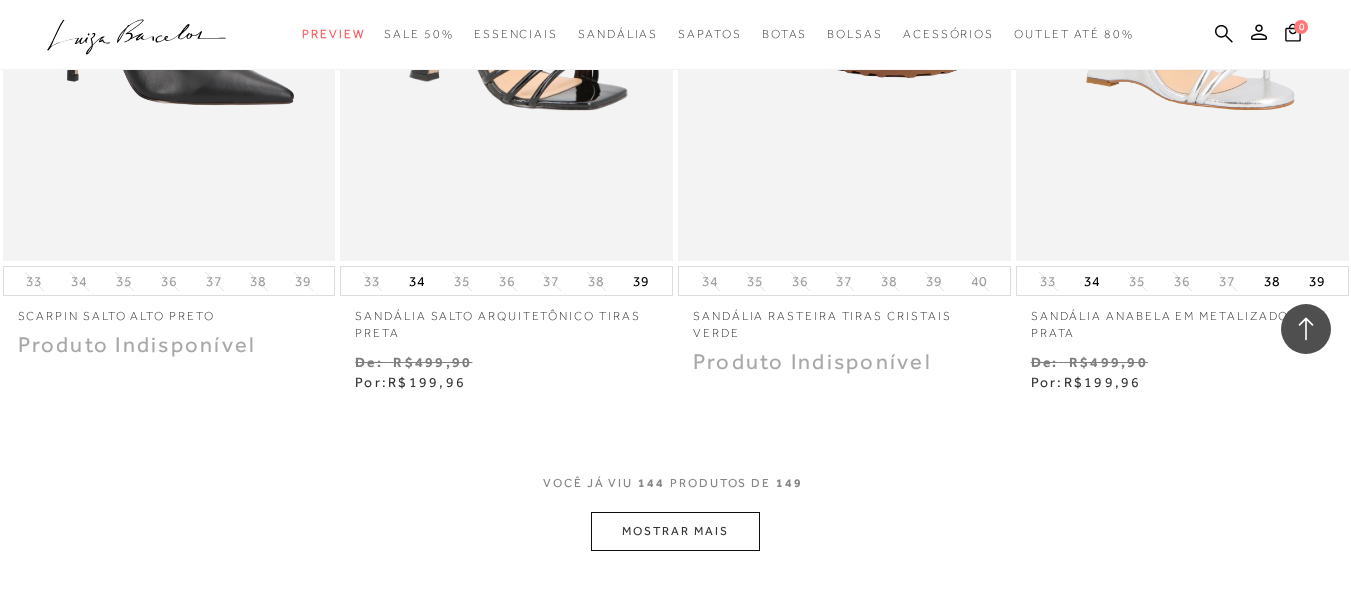 click on "MOSTRAR MAIS" at bounding box center [675, 531] 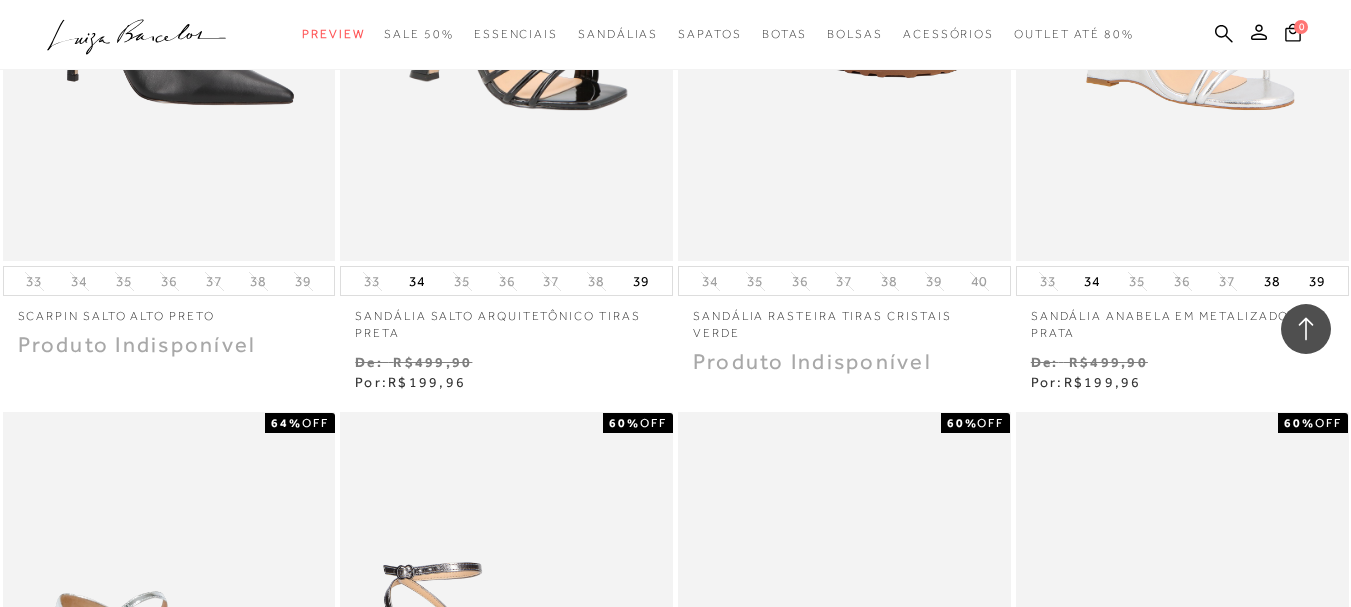 scroll, scrollTop: 22800, scrollLeft: 0, axis: vertical 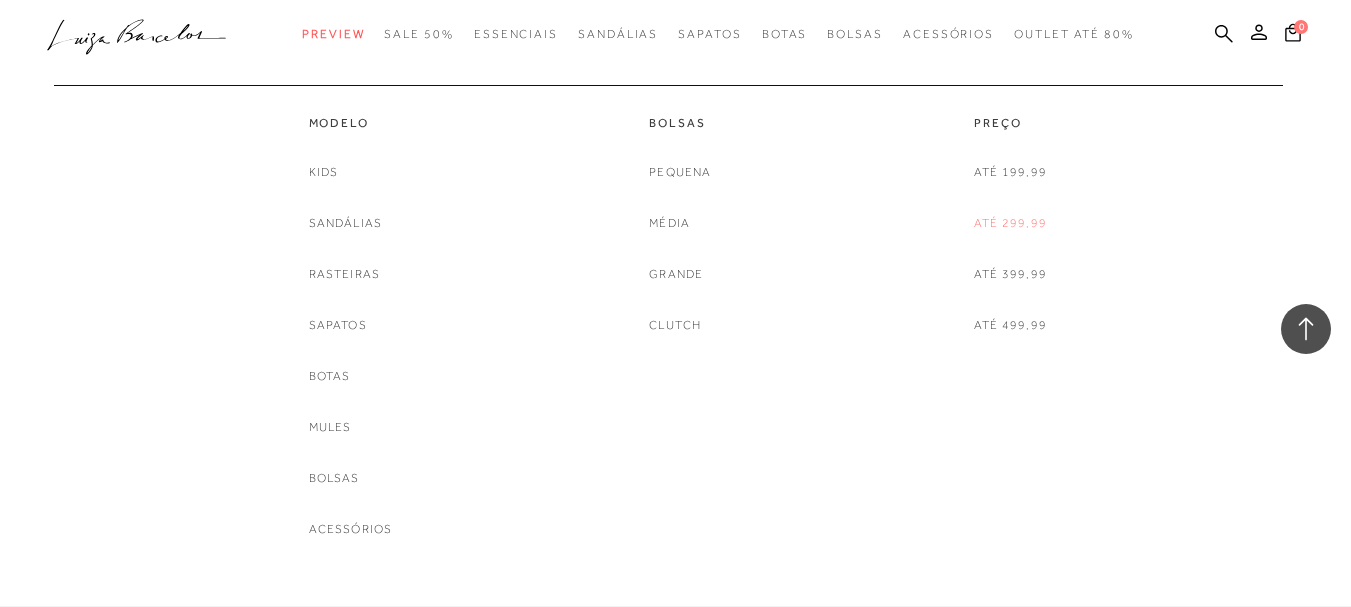 click on "Até 299,99" at bounding box center (1010, 223) 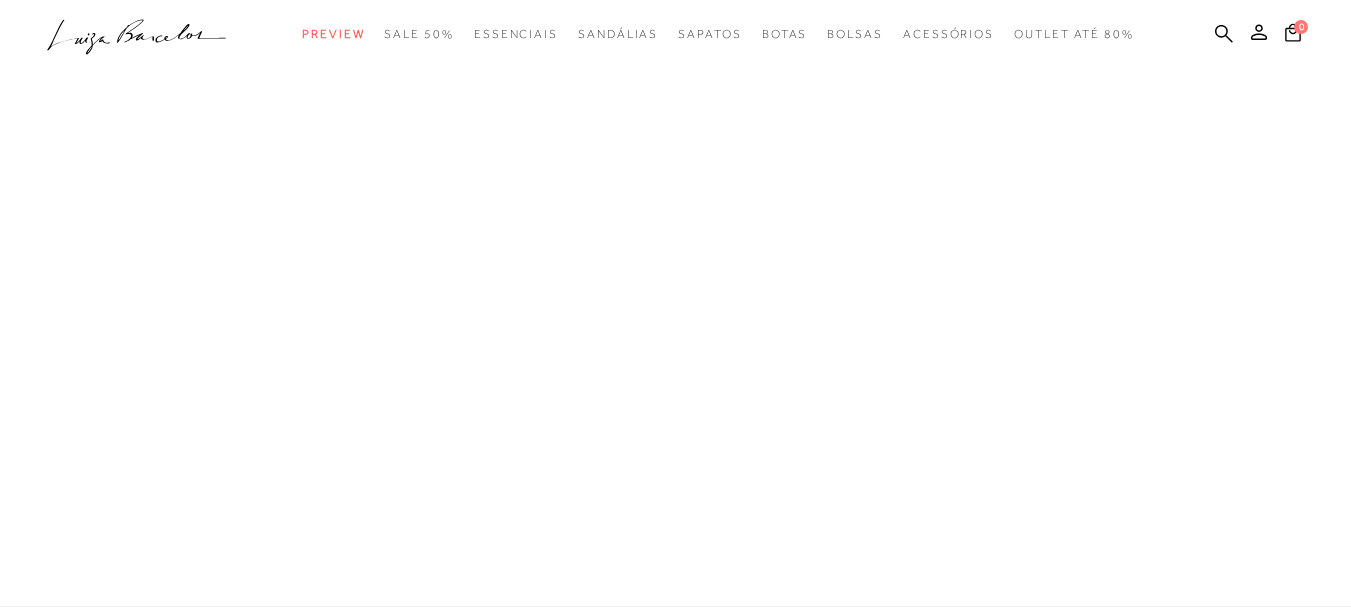 scroll, scrollTop: 964, scrollLeft: 0, axis: vertical 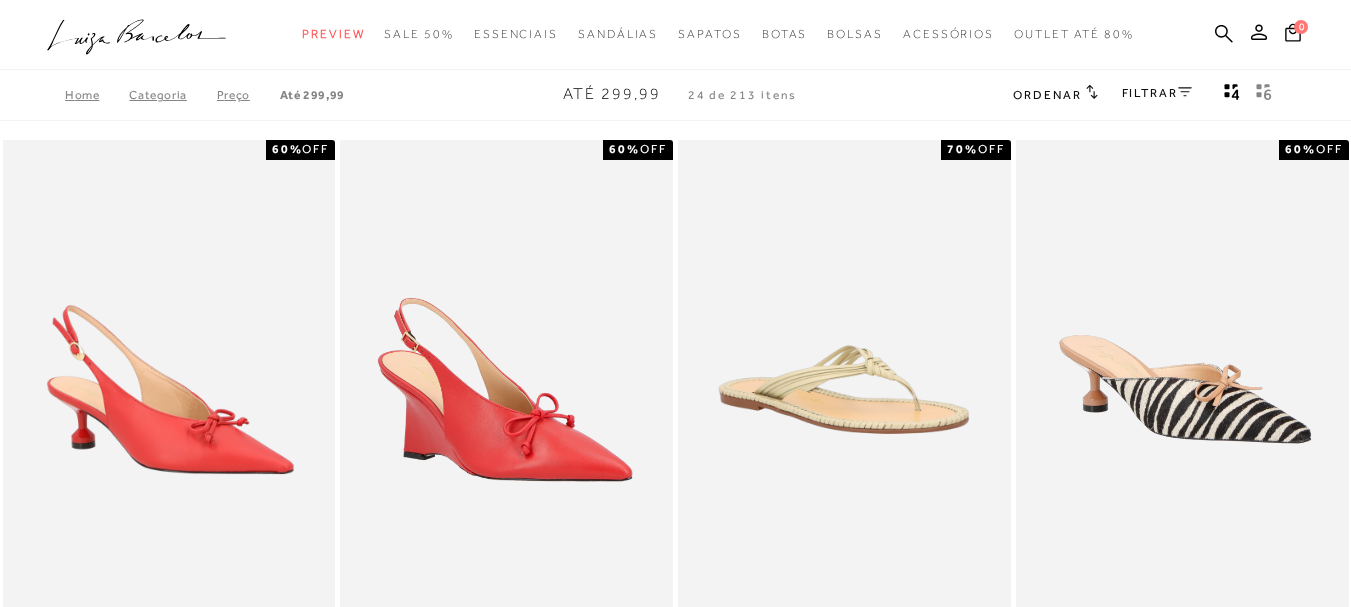 click on "FILTRAR" at bounding box center (1157, 93) 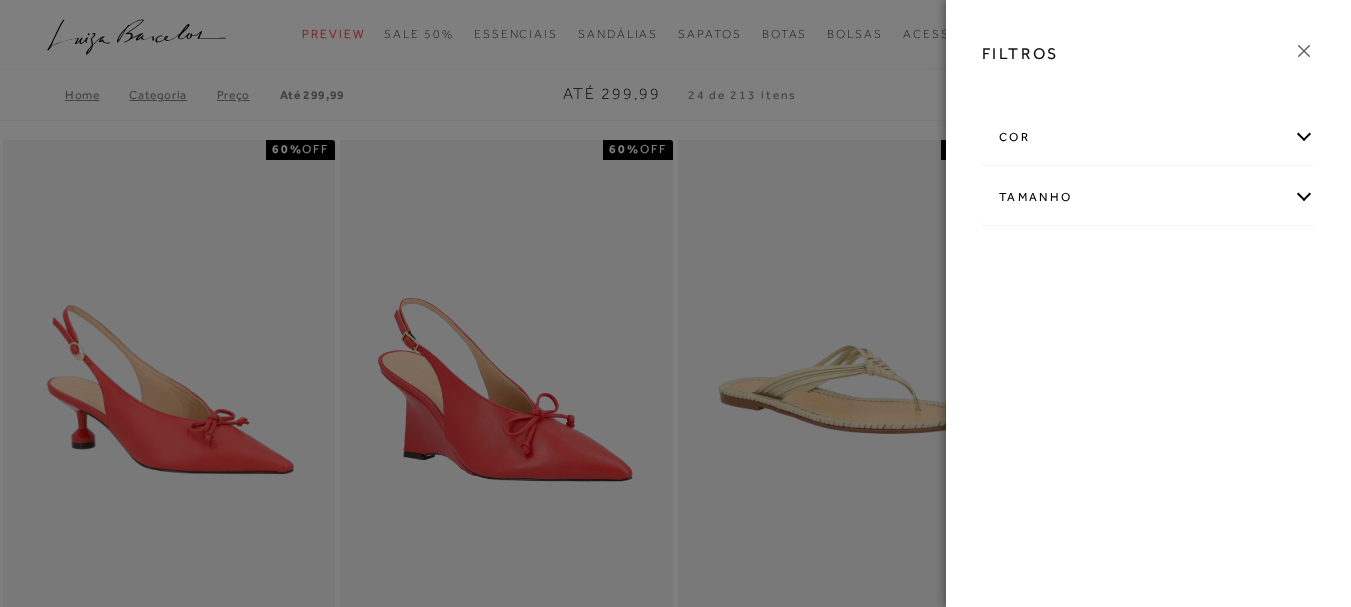 click on "Tamanho" at bounding box center (1148, 197) 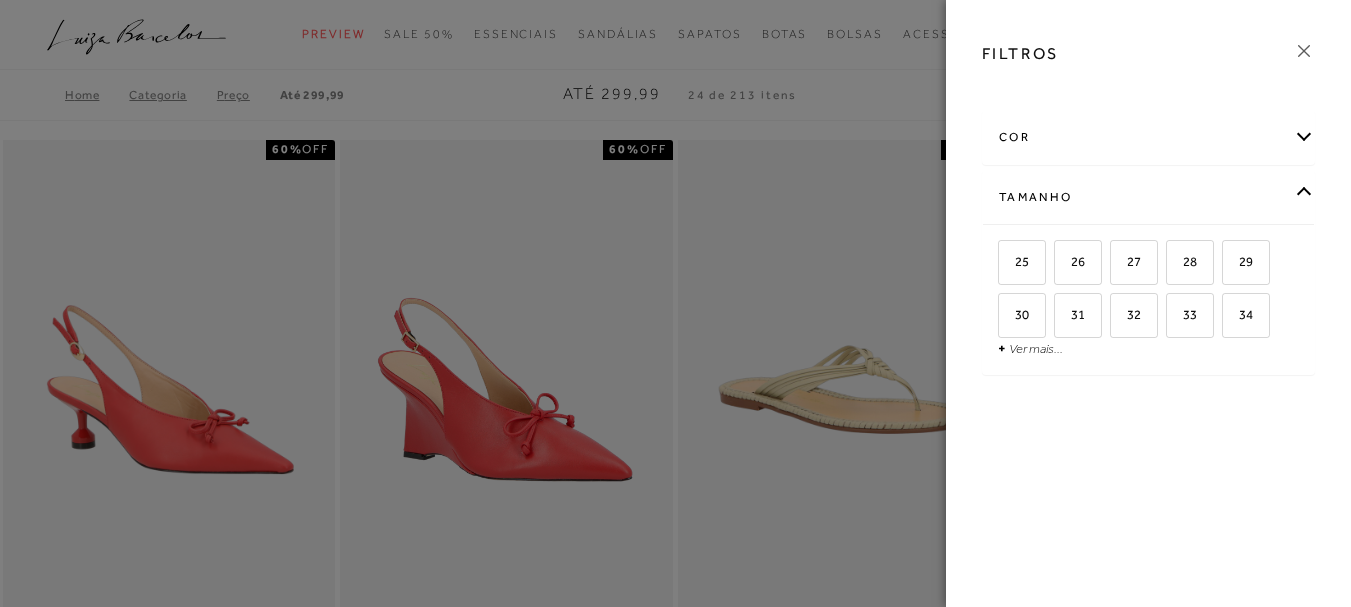 scroll, scrollTop: 100, scrollLeft: 0, axis: vertical 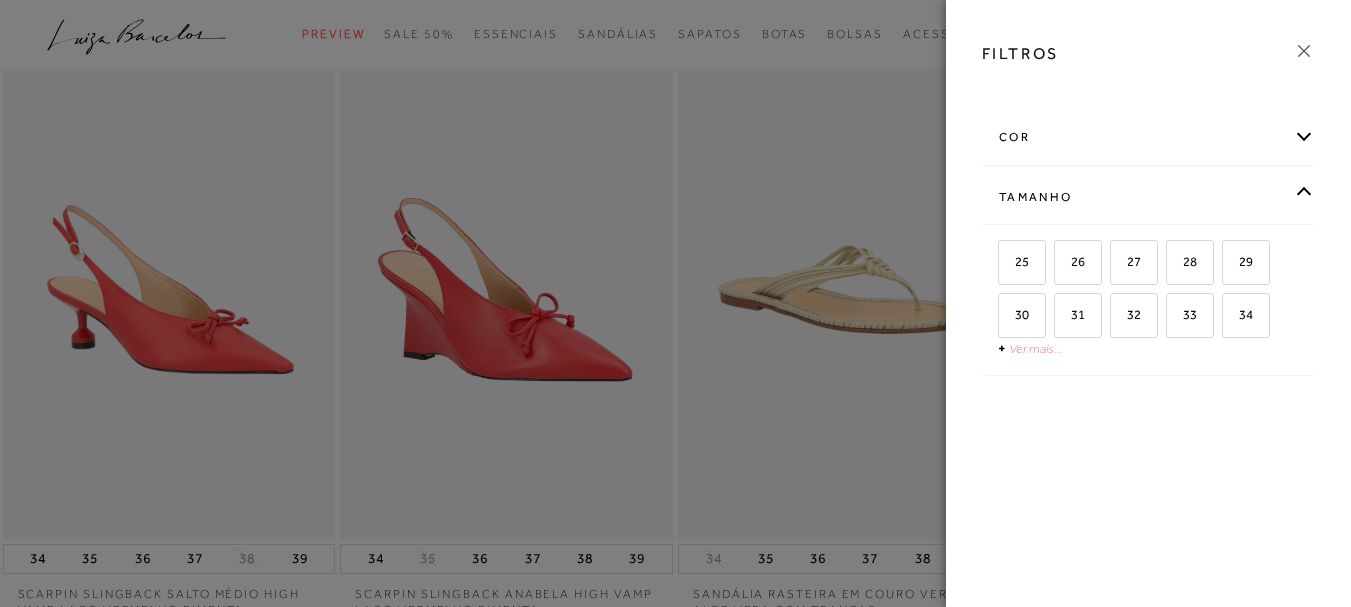 click on "Ver mais..." at bounding box center [1036, 348] 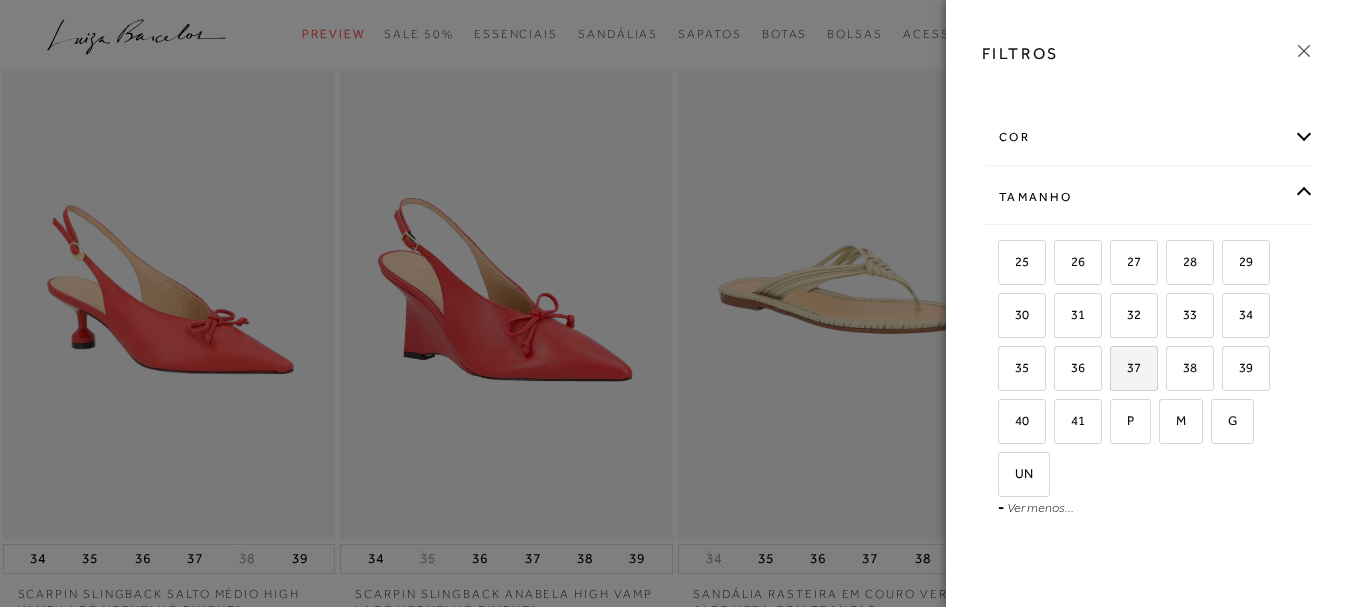 click on "37" at bounding box center [1126, 367] 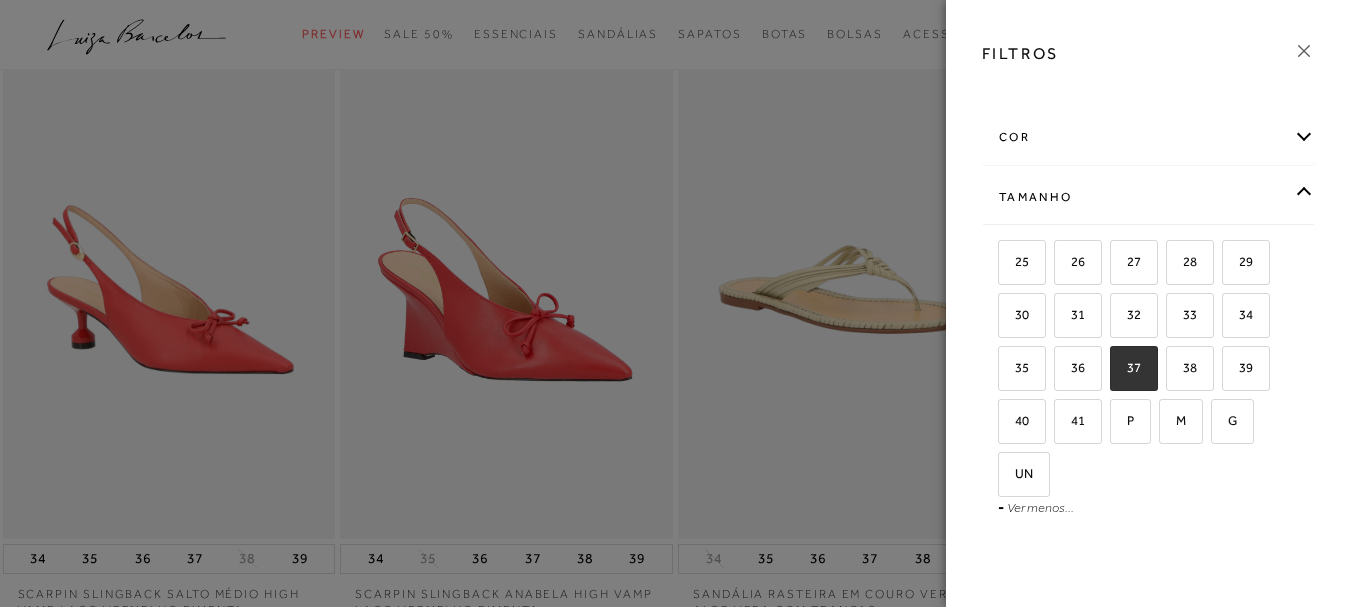 checkbox on "true" 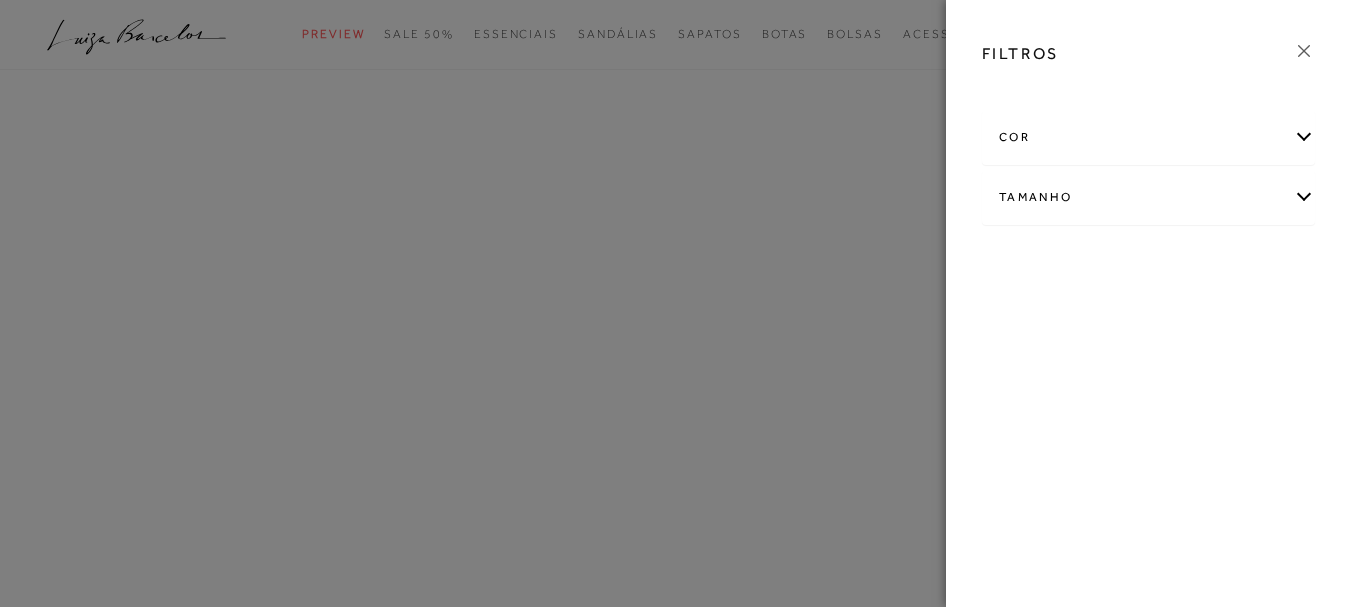 scroll, scrollTop: 0, scrollLeft: 0, axis: both 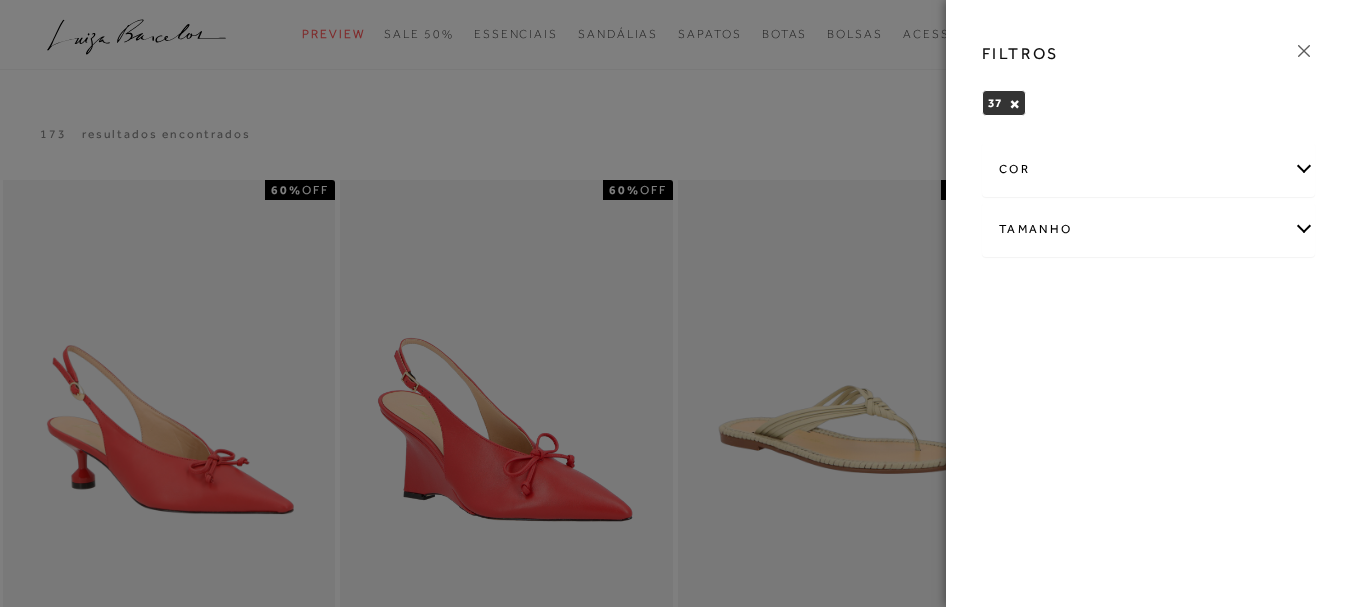 click at bounding box center [675, 303] 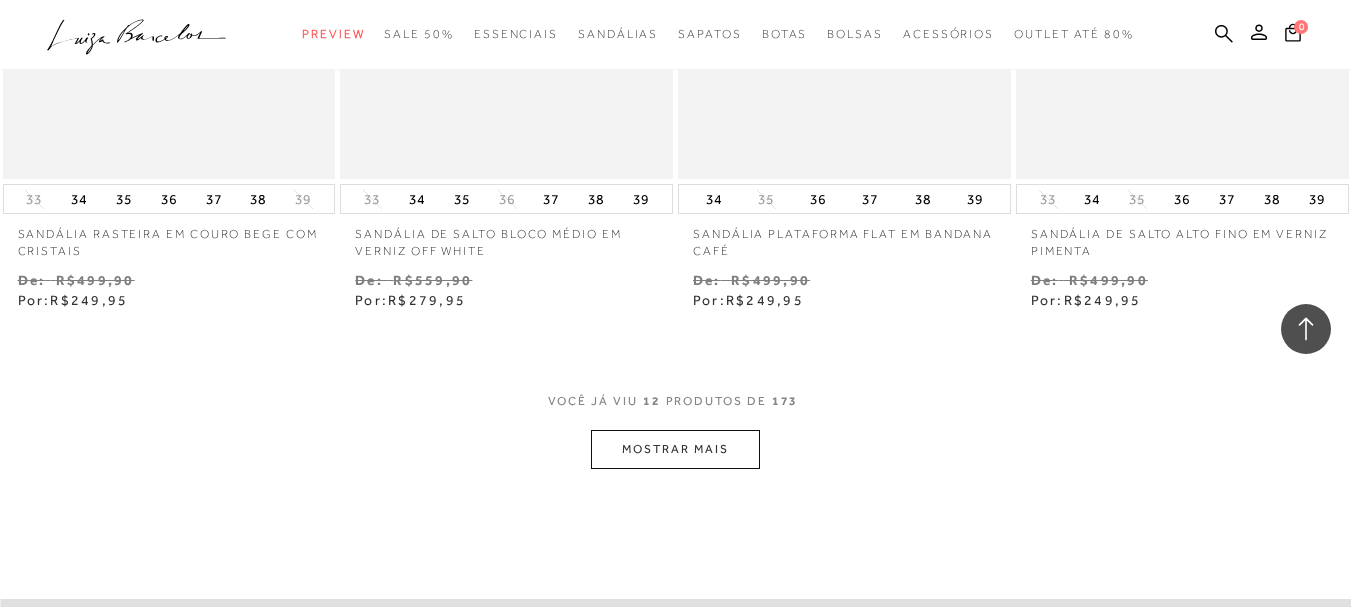 scroll, scrollTop: 1900, scrollLeft: 0, axis: vertical 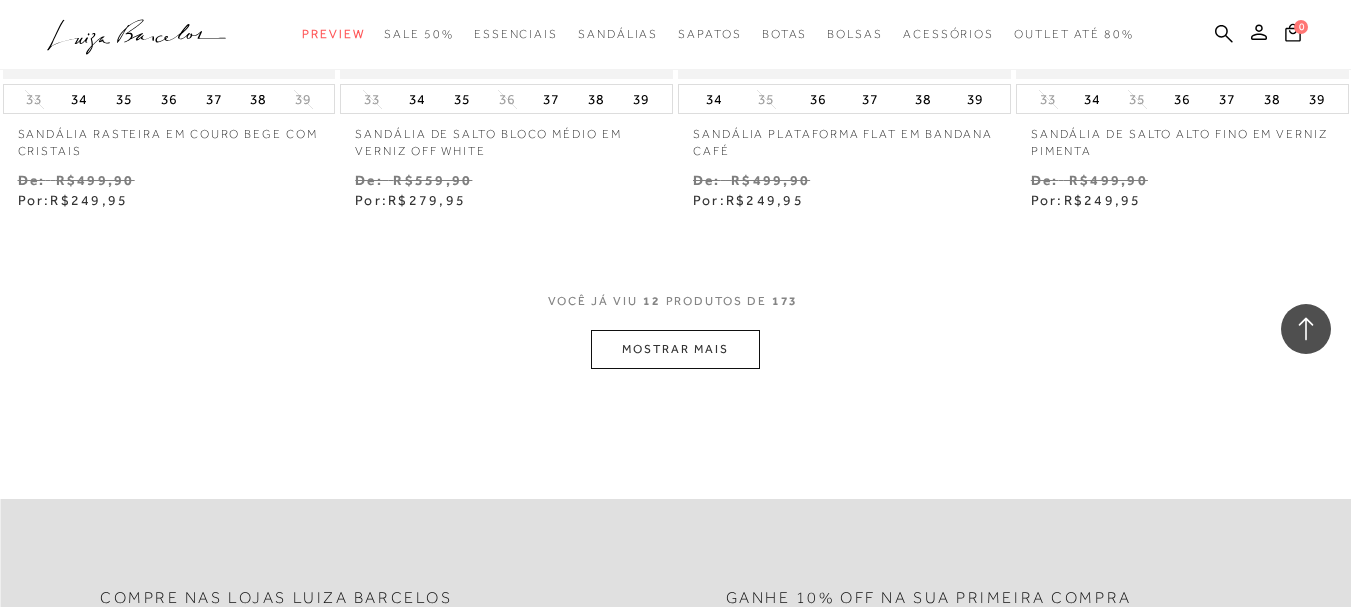 click on "MOSTRAR MAIS" at bounding box center (675, 349) 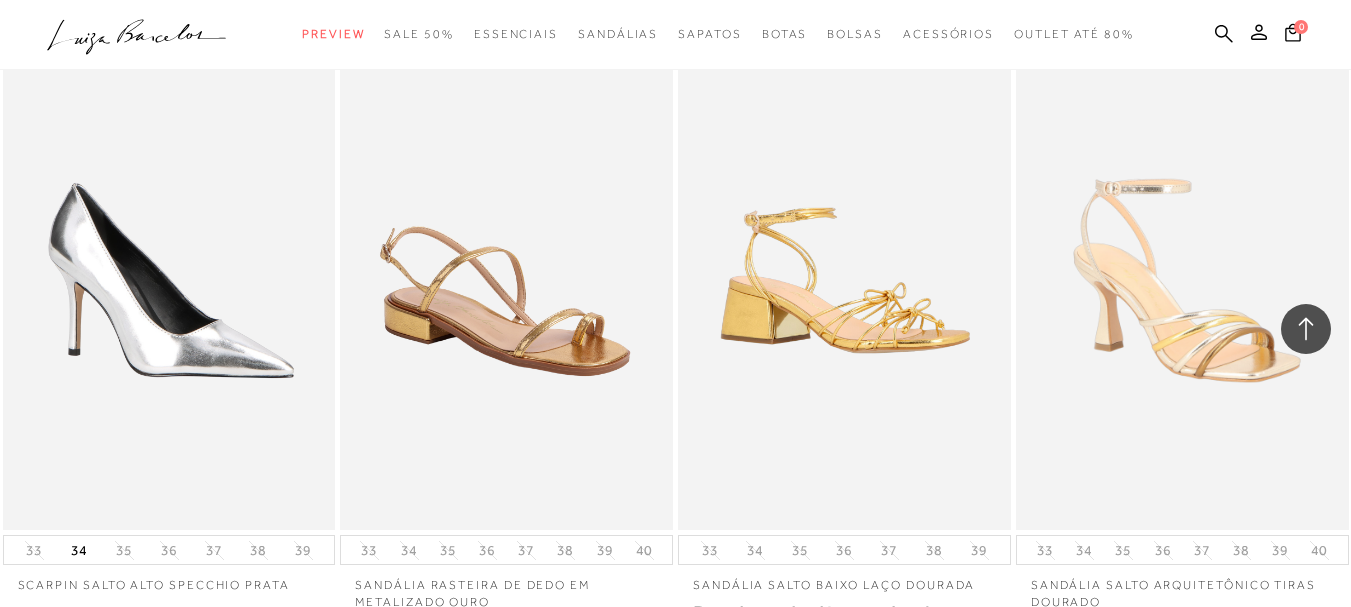 scroll, scrollTop: 3500, scrollLeft: 0, axis: vertical 